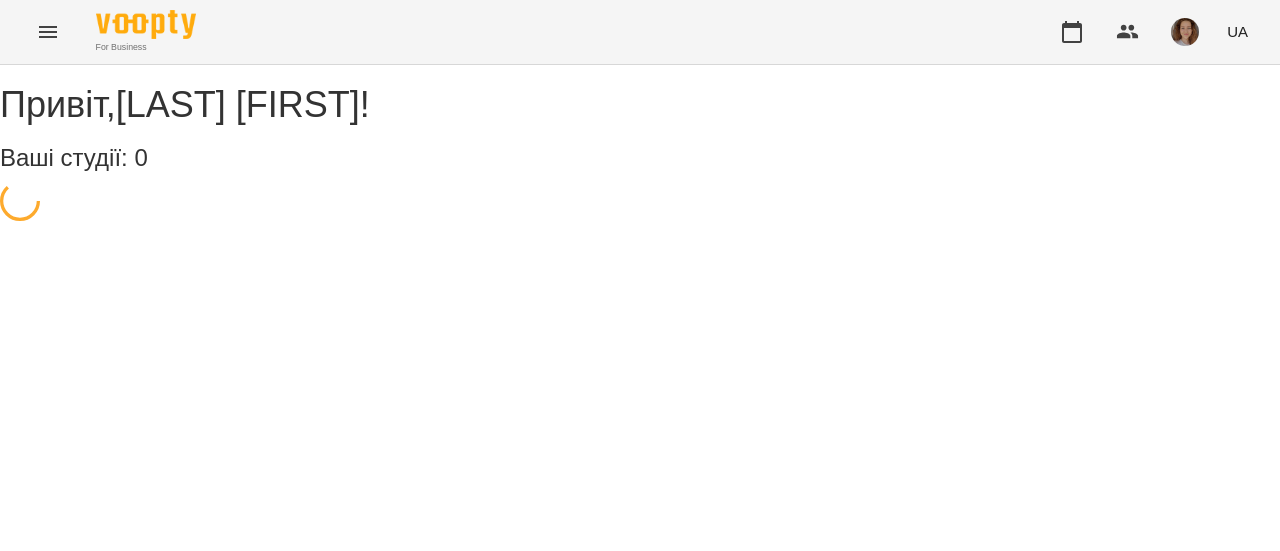 scroll, scrollTop: 0, scrollLeft: 0, axis: both 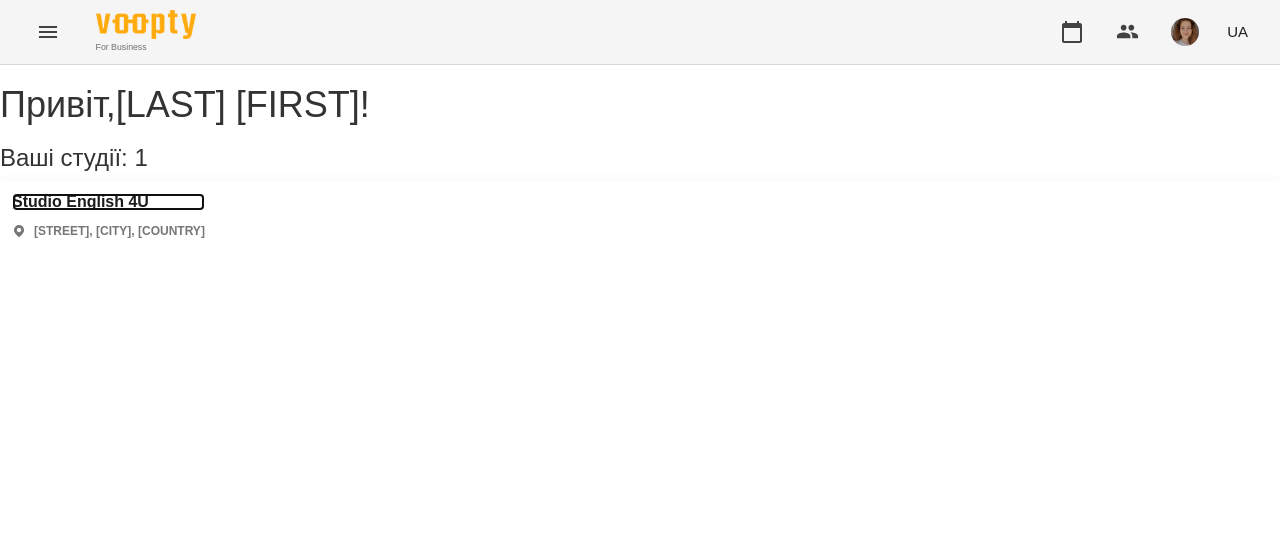 click on "Studio English 4U" at bounding box center (108, 202) 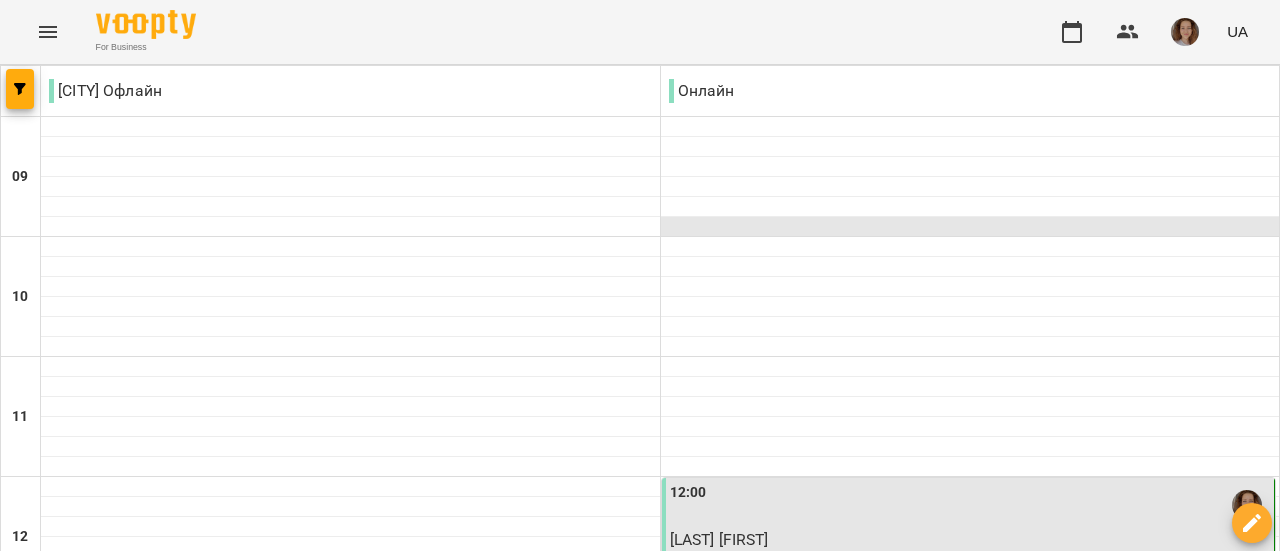 scroll, scrollTop: 516, scrollLeft: 0, axis: vertical 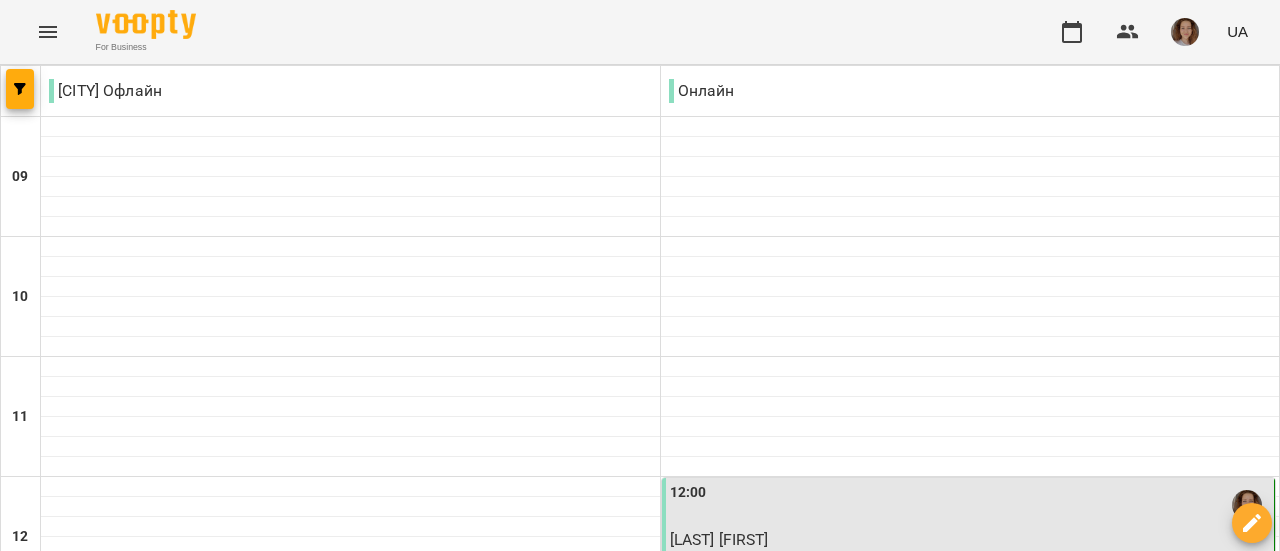 click on "LIGHT Англійська мова індивід - [LAST] [FIRST]" at bounding box center [1123, 791] 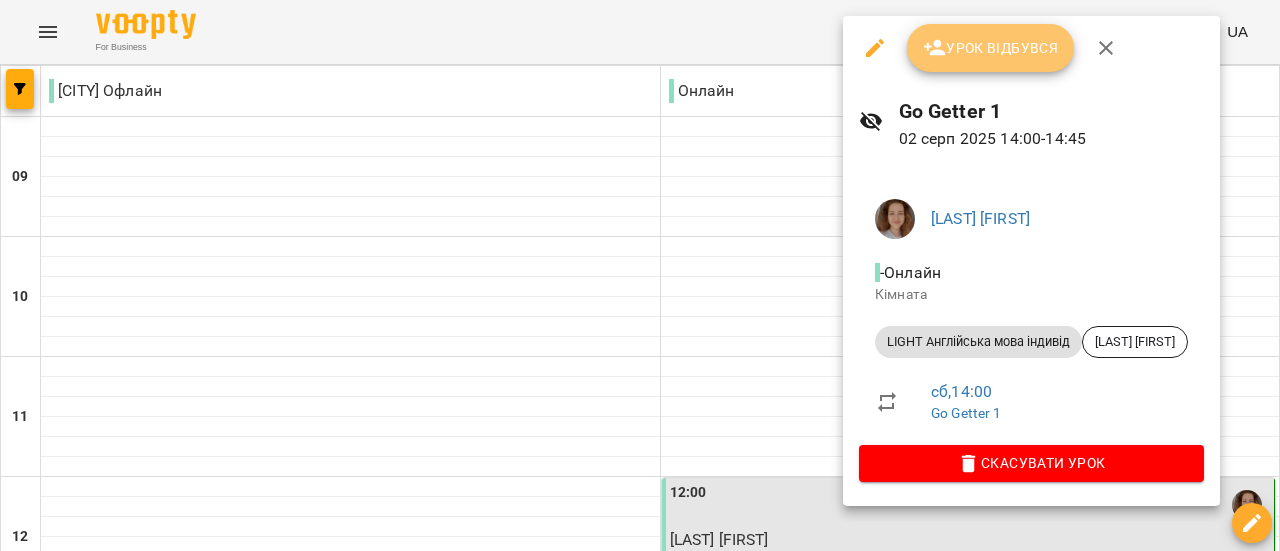 click on "Урок відбувся" at bounding box center (991, 48) 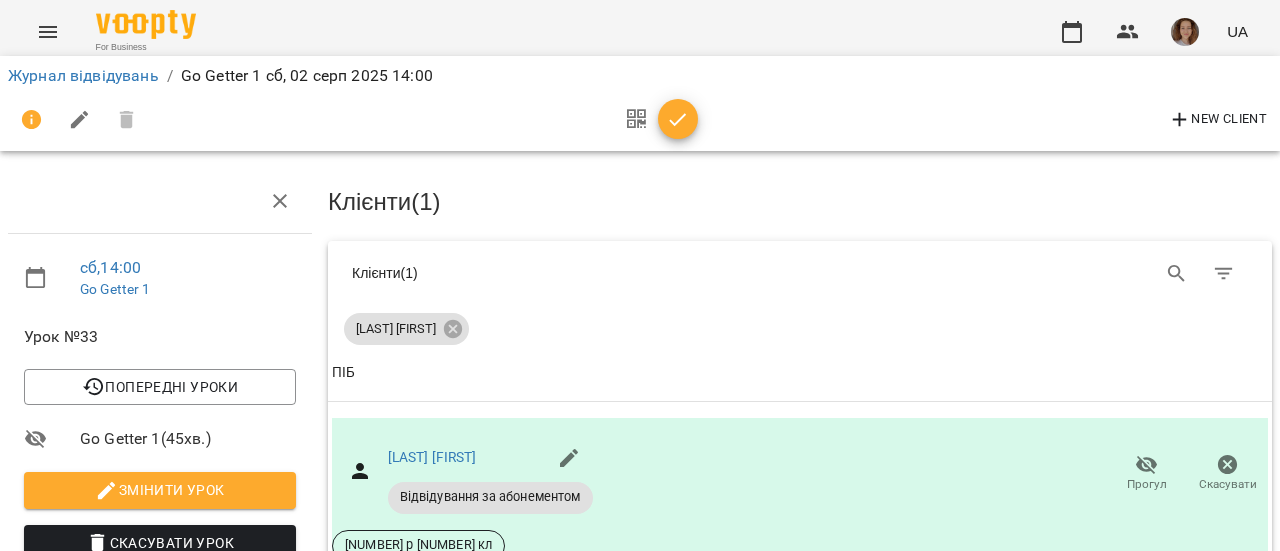 scroll, scrollTop: 142, scrollLeft: 0, axis: vertical 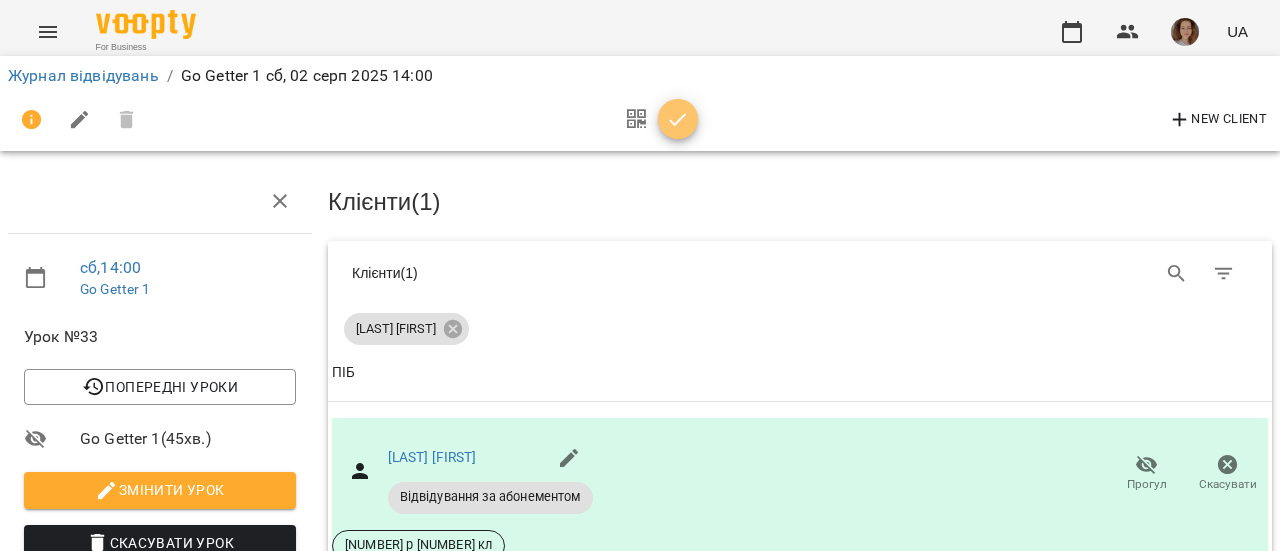 click 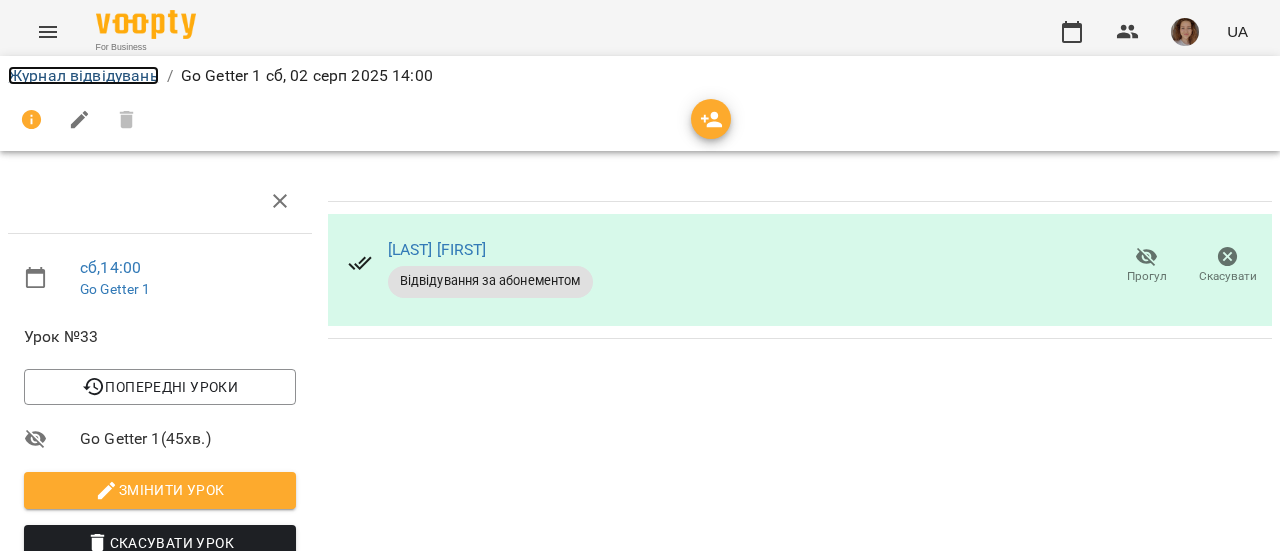 click on "Журнал відвідувань" at bounding box center (83, 75) 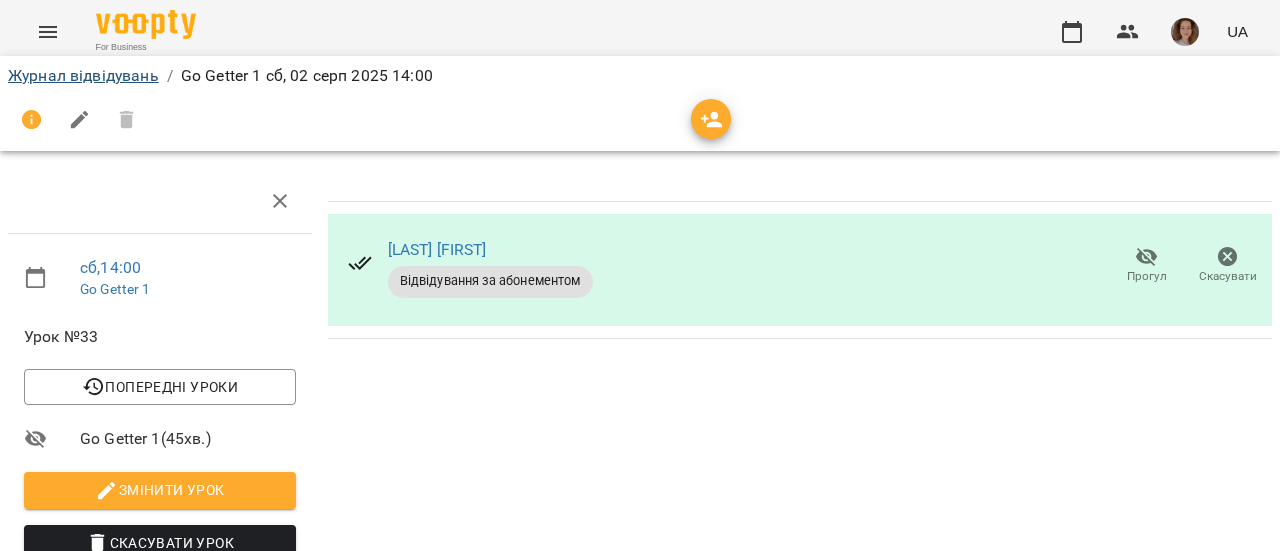 scroll, scrollTop: 0, scrollLeft: 0, axis: both 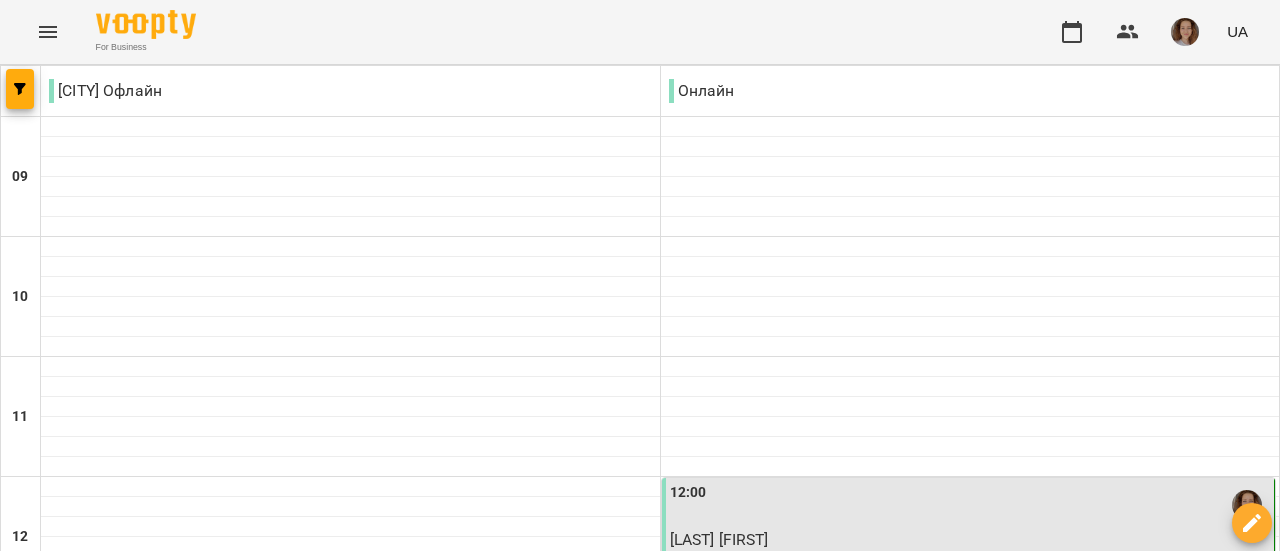 click at bounding box center (739, 1648) 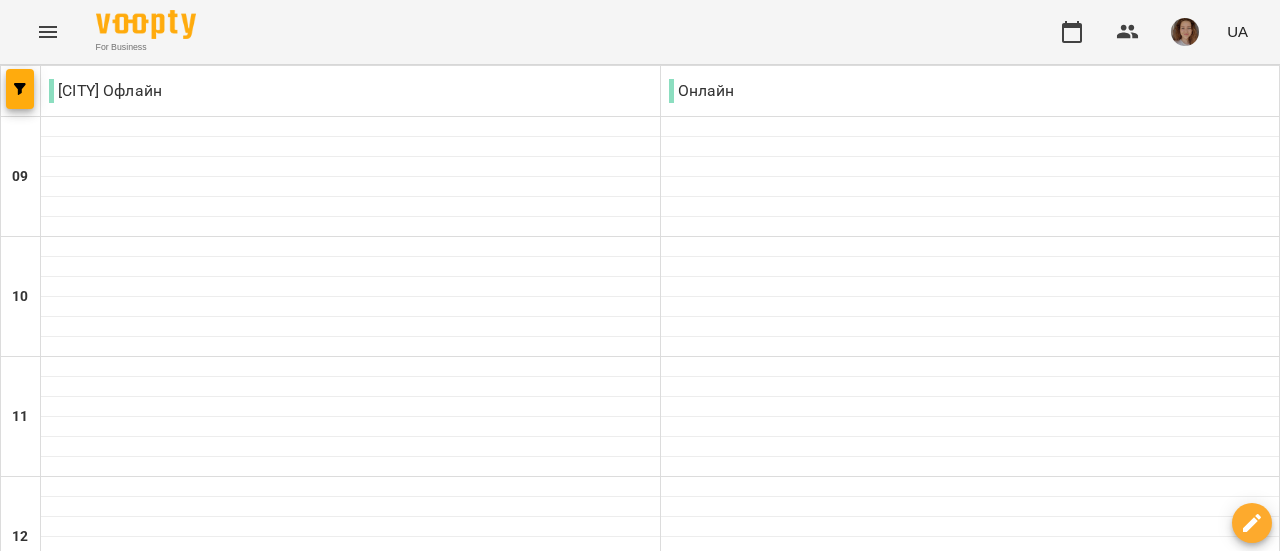 scroll, scrollTop: 218, scrollLeft: 0, axis: vertical 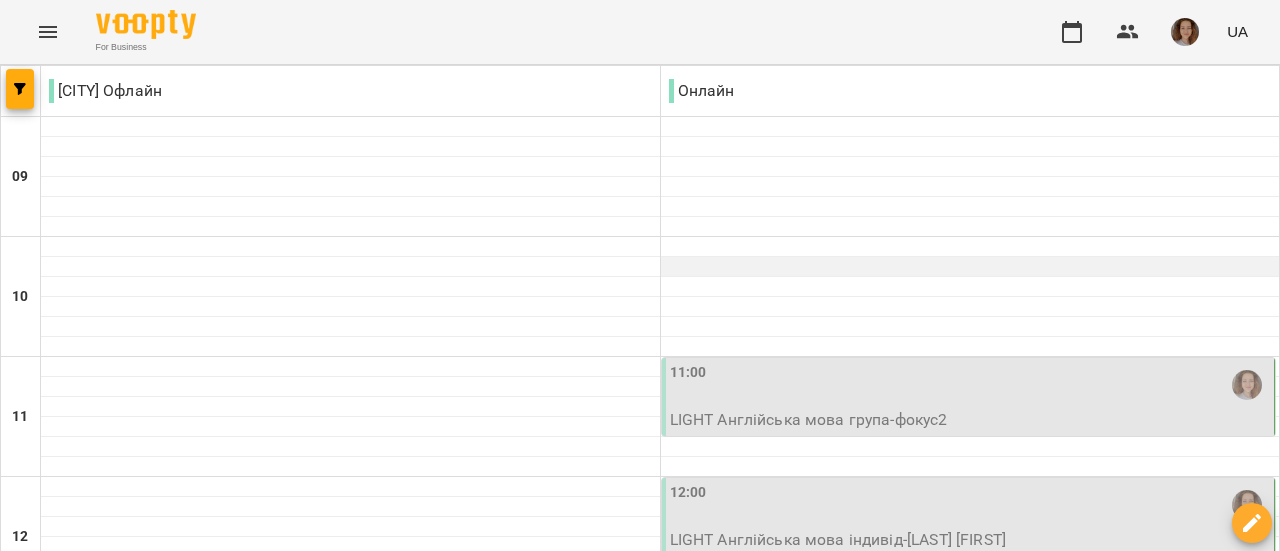 click on "11:00" at bounding box center (970, 385) 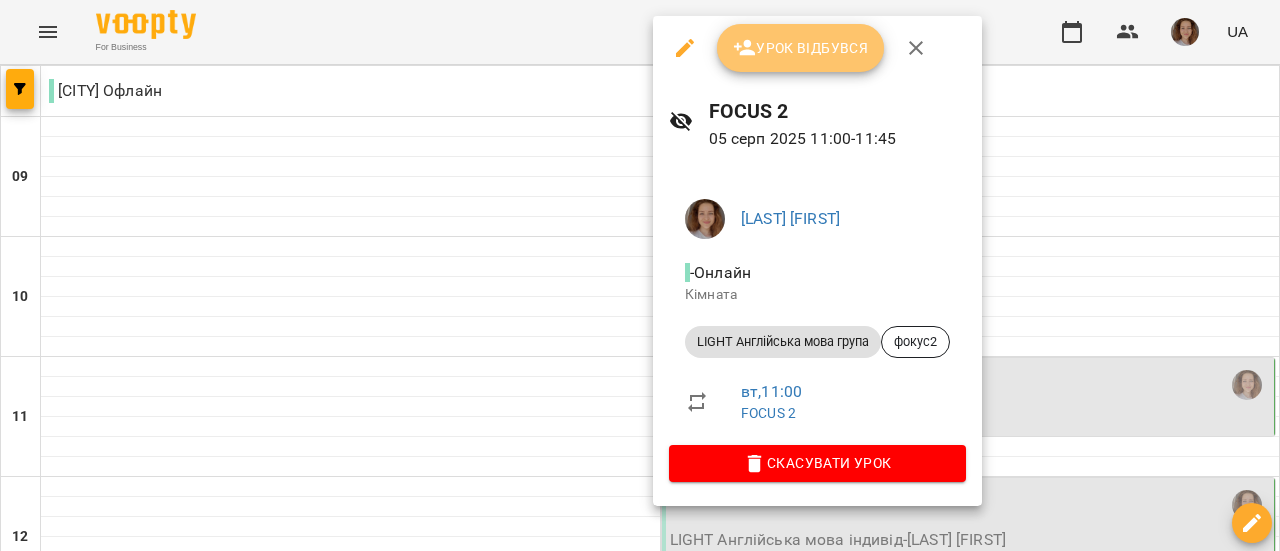 click on "Урок відбувся" at bounding box center (801, 48) 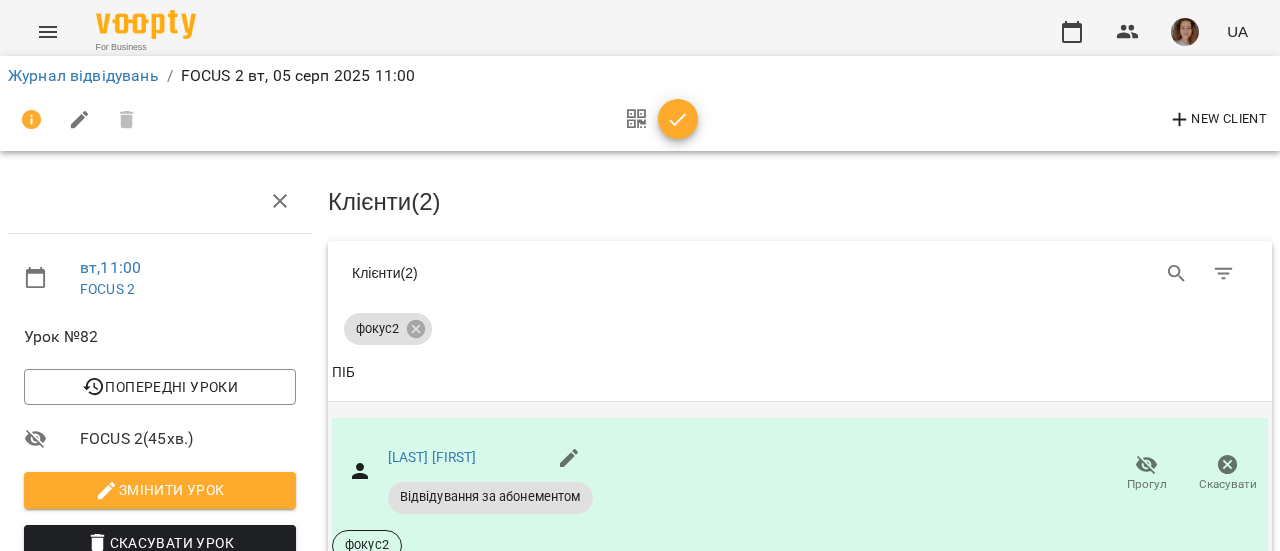 scroll, scrollTop: 231, scrollLeft: 0, axis: vertical 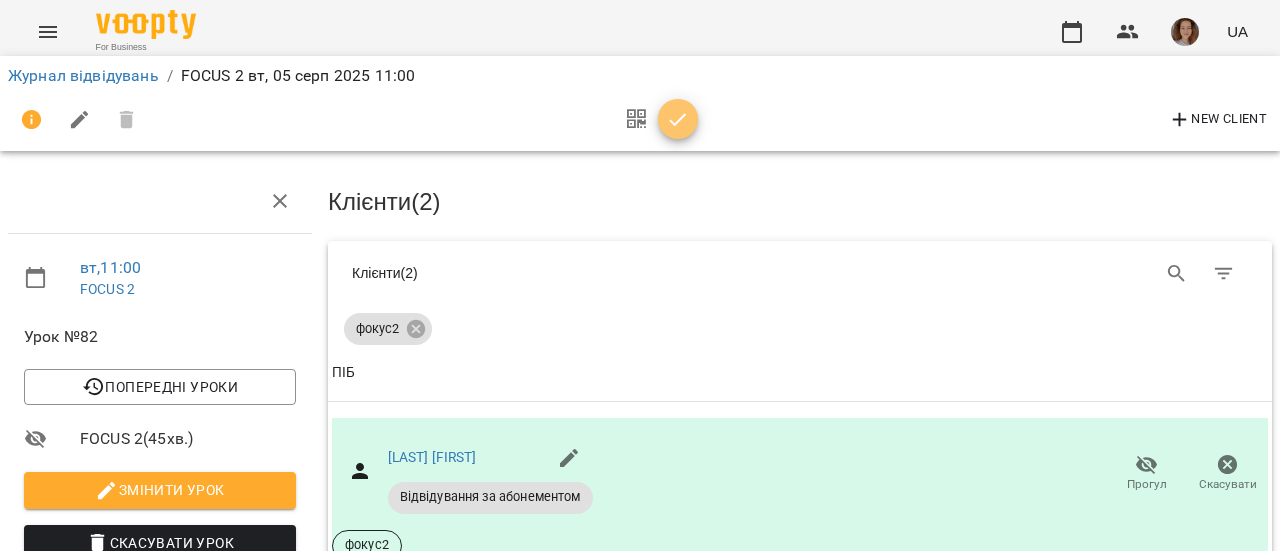 click 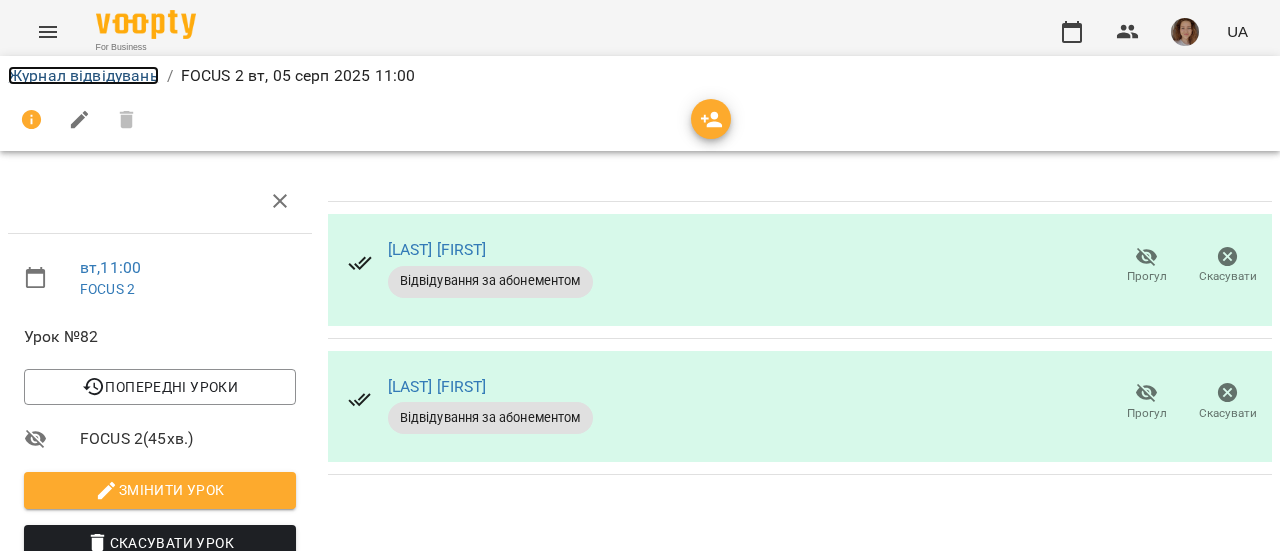 click on "Журнал відвідувань" at bounding box center (83, 75) 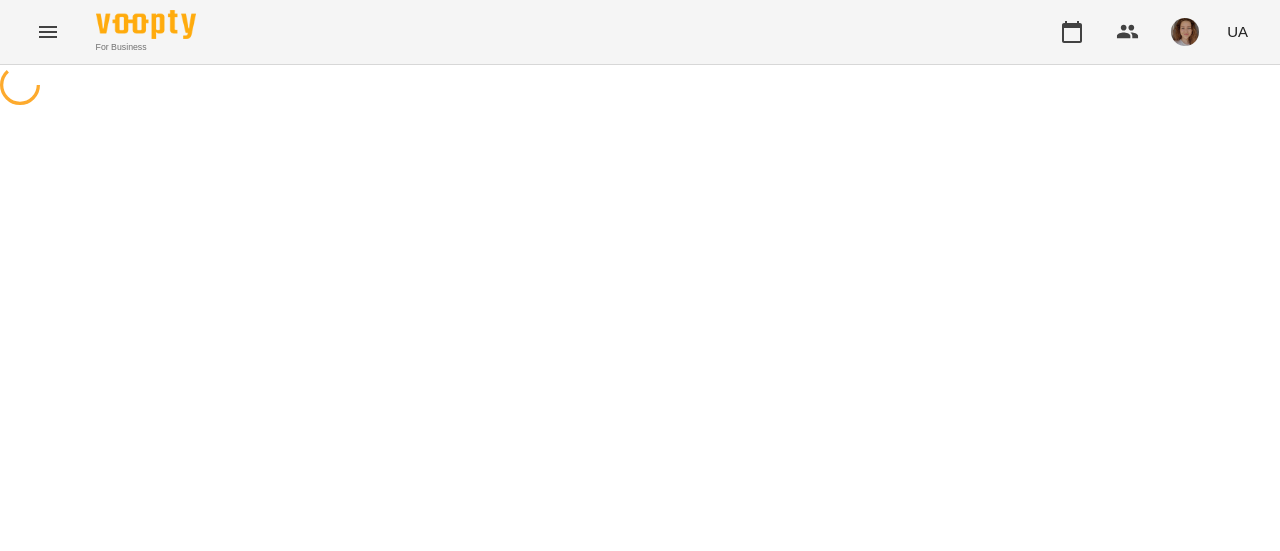 scroll, scrollTop: 0, scrollLeft: 0, axis: both 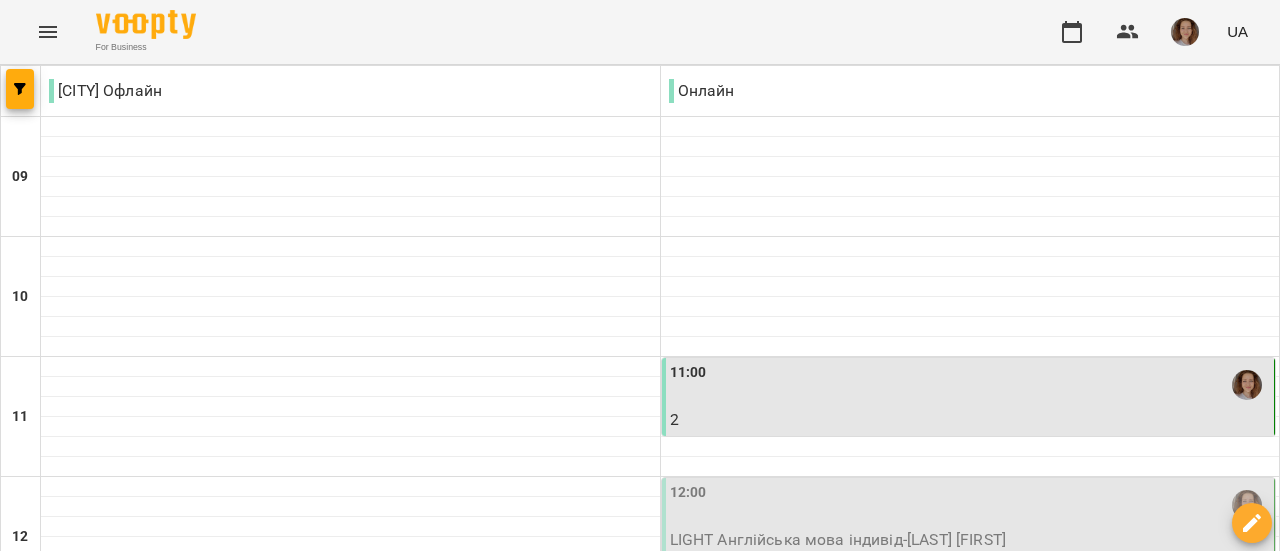 click on "12:00" at bounding box center [970, 505] 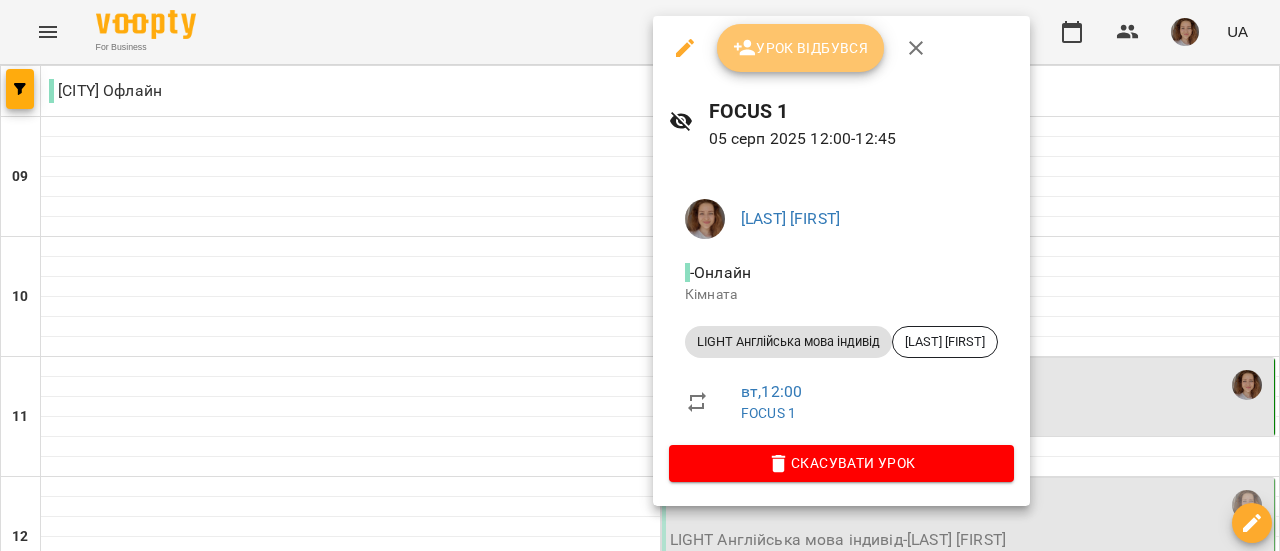 click on "Урок відбувся" at bounding box center [801, 48] 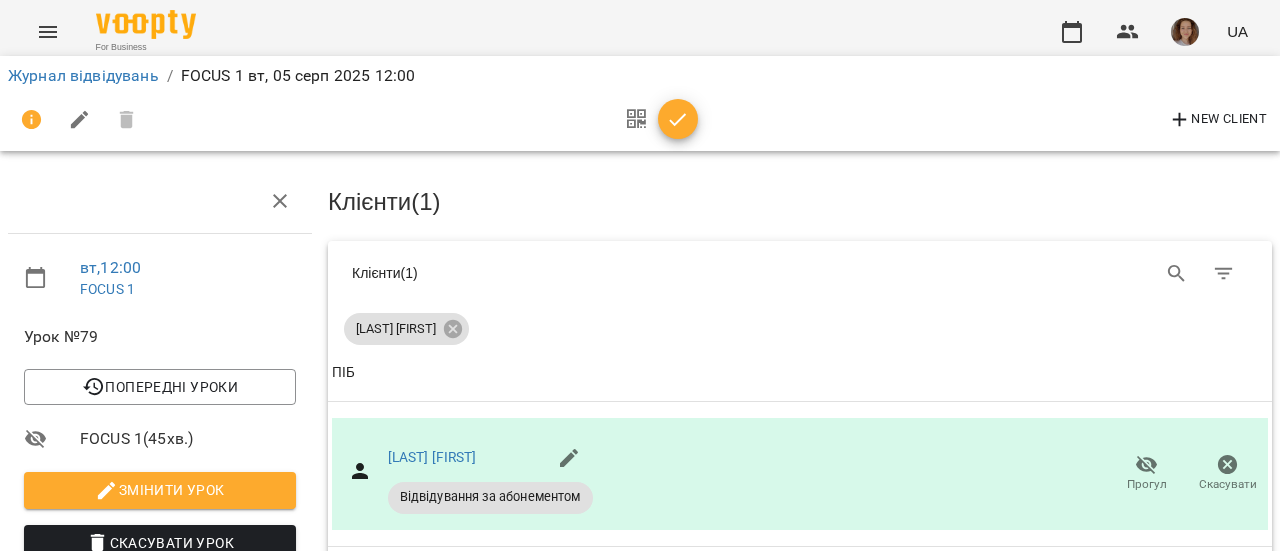scroll, scrollTop: 86, scrollLeft: 0, axis: vertical 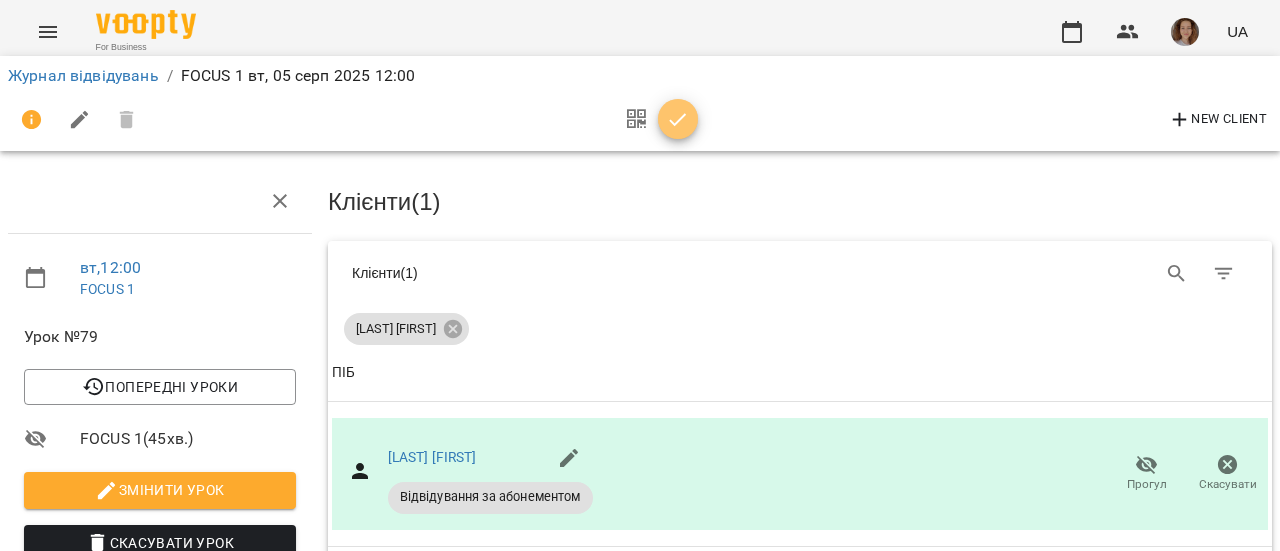 click 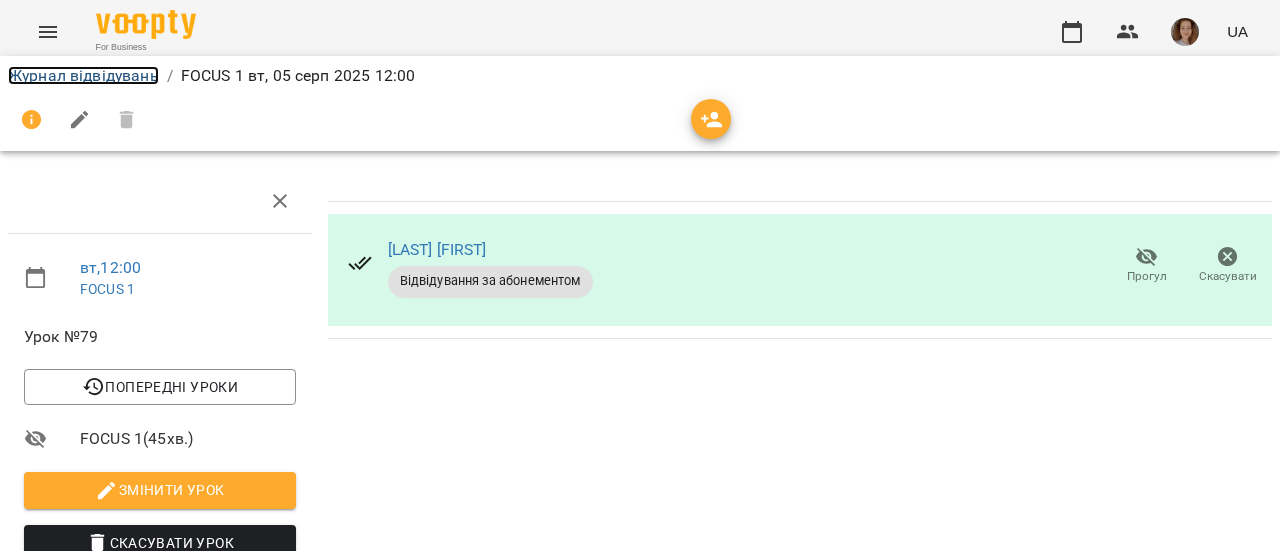 click on "Журнал відвідувань" at bounding box center (83, 75) 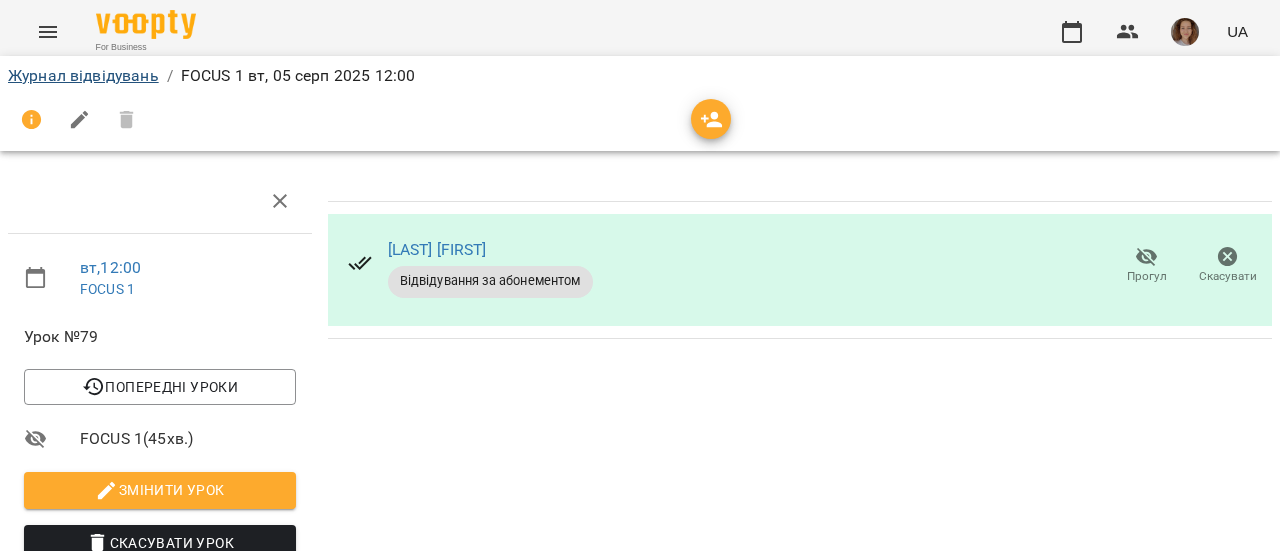 scroll, scrollTop: 0, scrollLeft: 0, axis: both 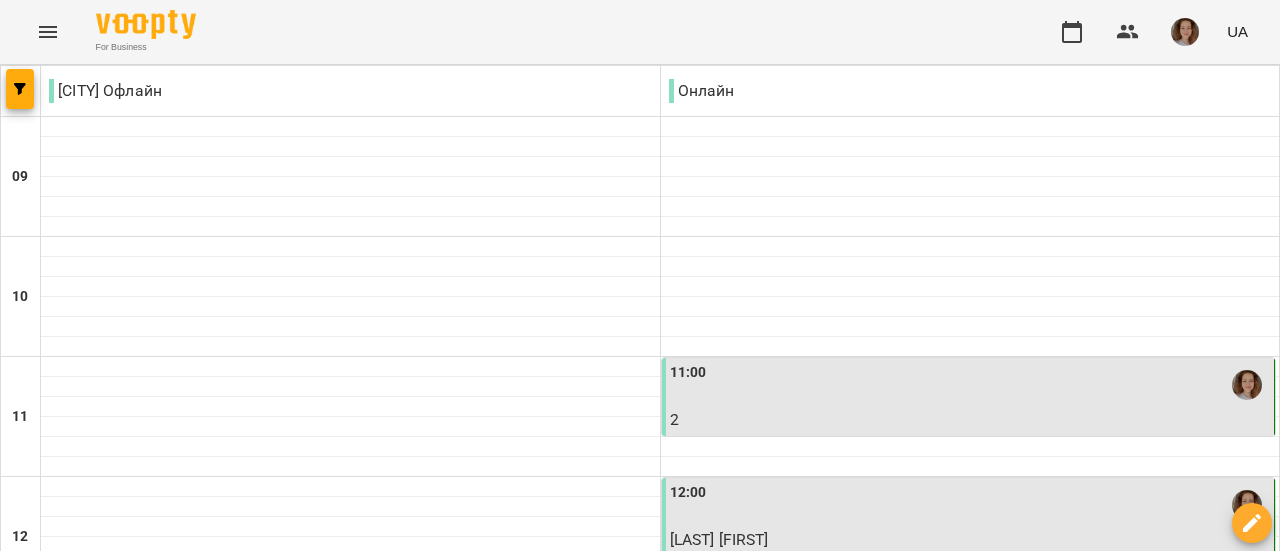 click on "ср" at bounding box center [628, 1583] 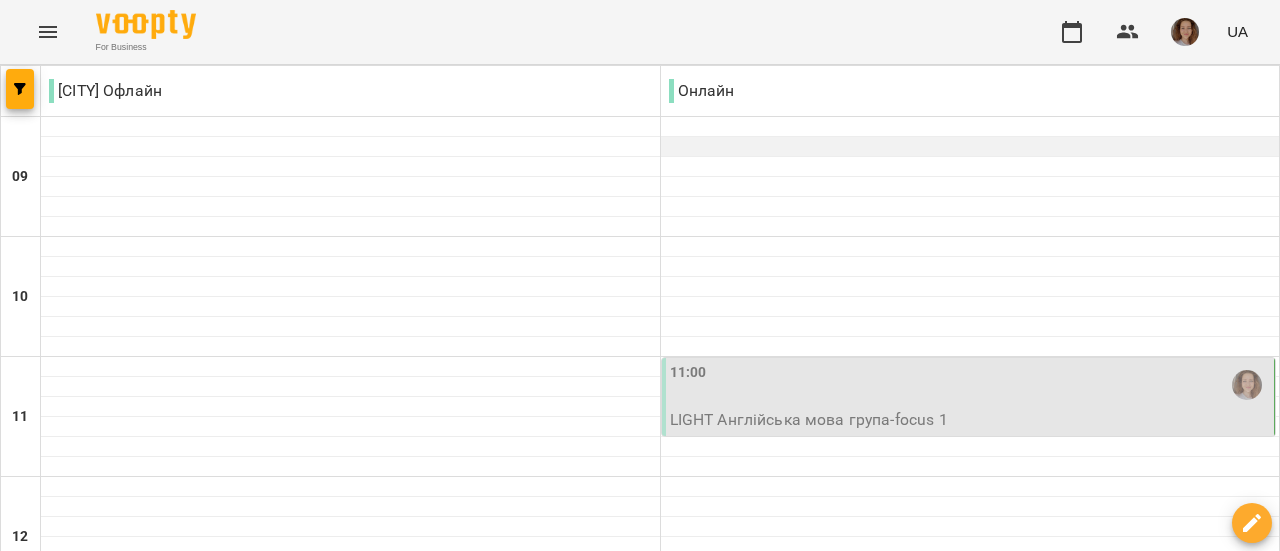 scroll, scrollTop: 124, scrollLeft: 0, axis: vertical 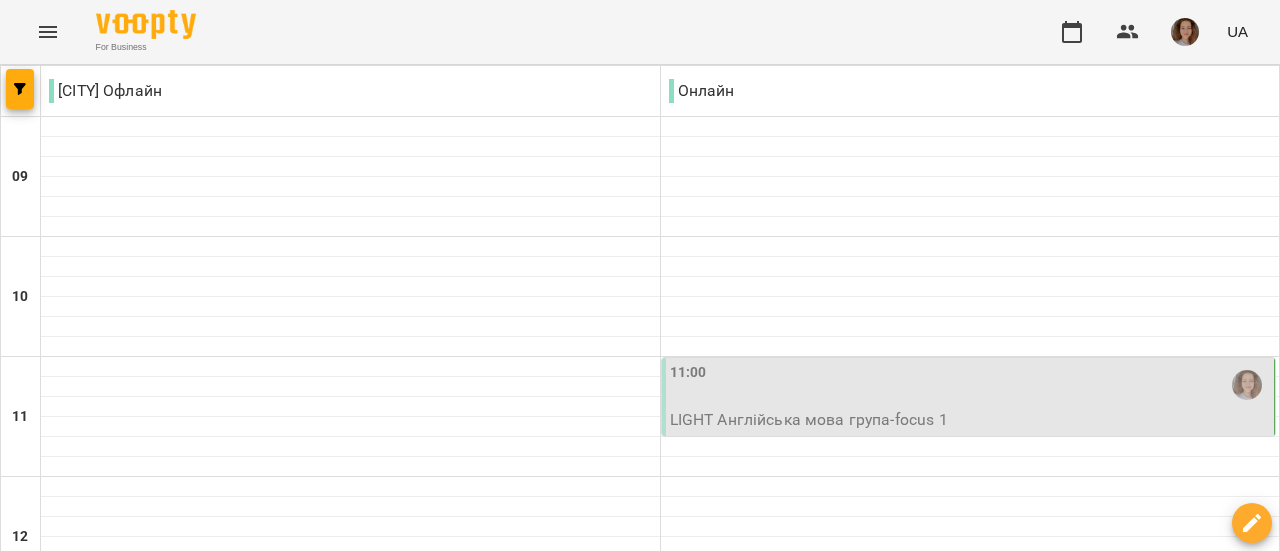 click on "11:00" at bounding box center (970, 385) 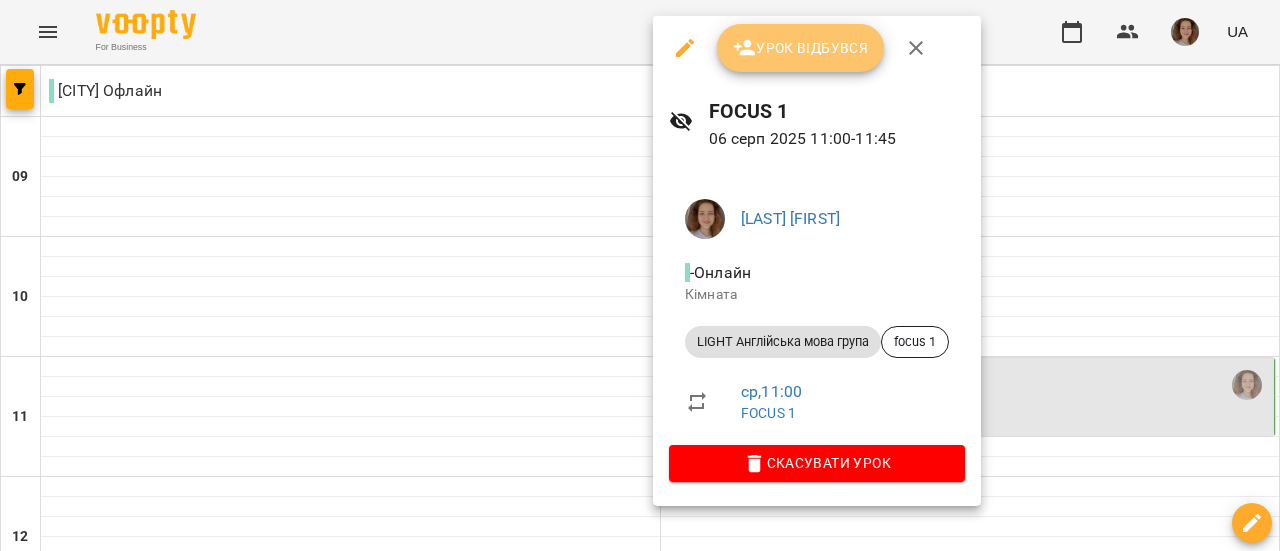 click on "Урок відбувся" at bounding box center [801, 48] 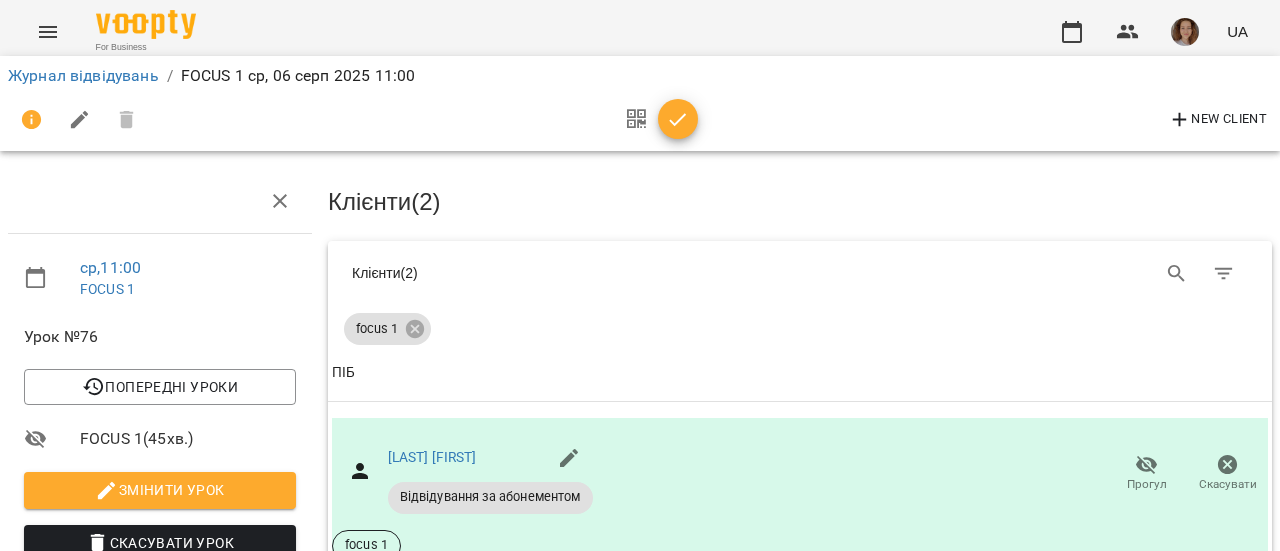 scroll, scrollTop: 342, scrollLeft: 0, axis: vertical 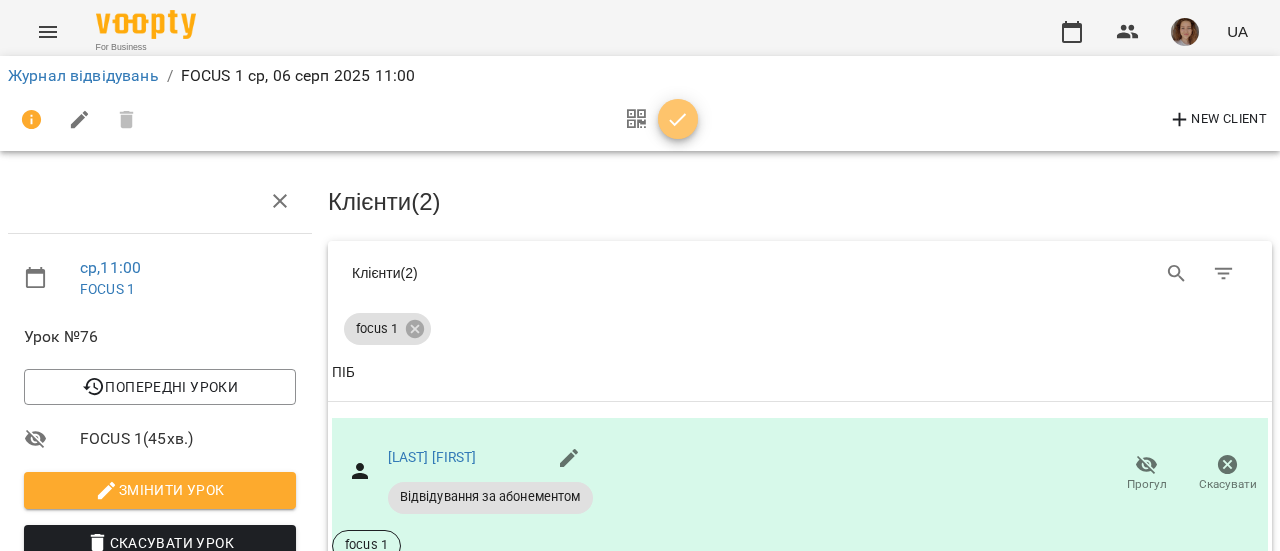 click 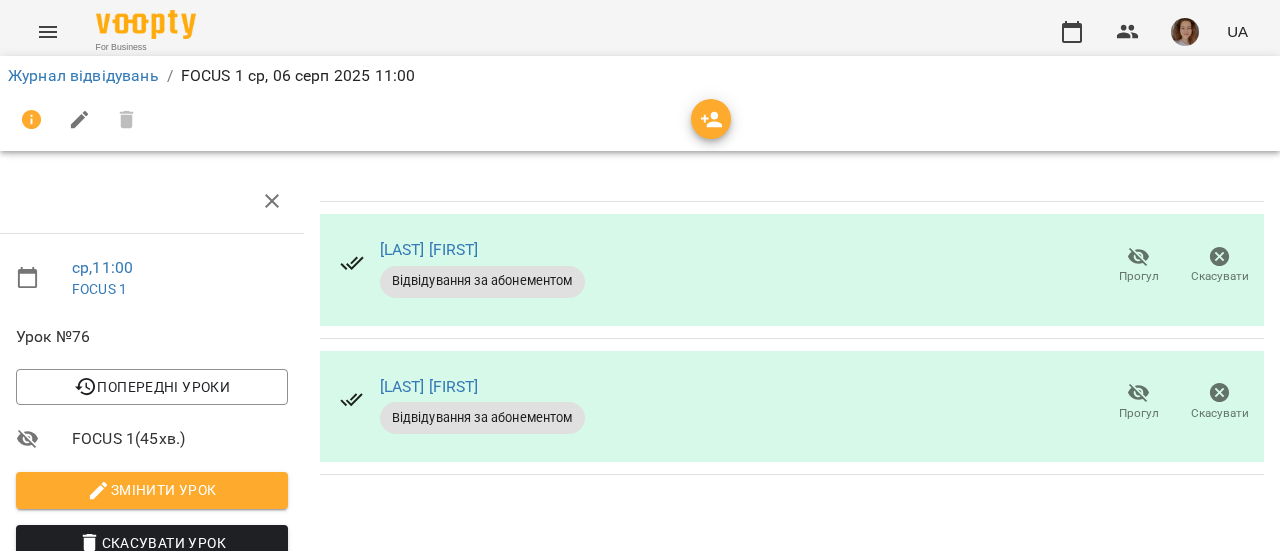 scroll, scrollTop: 0, scrollLeft: 8, axis: horizontal 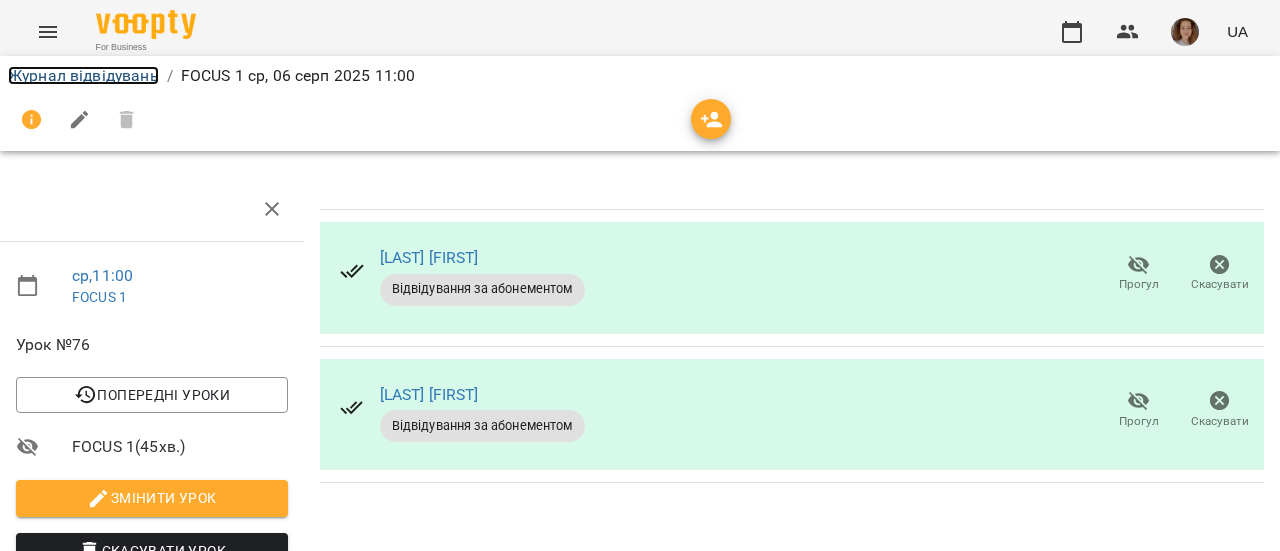 click on "Журнал відвідувань" at bounding box center [83, 75] 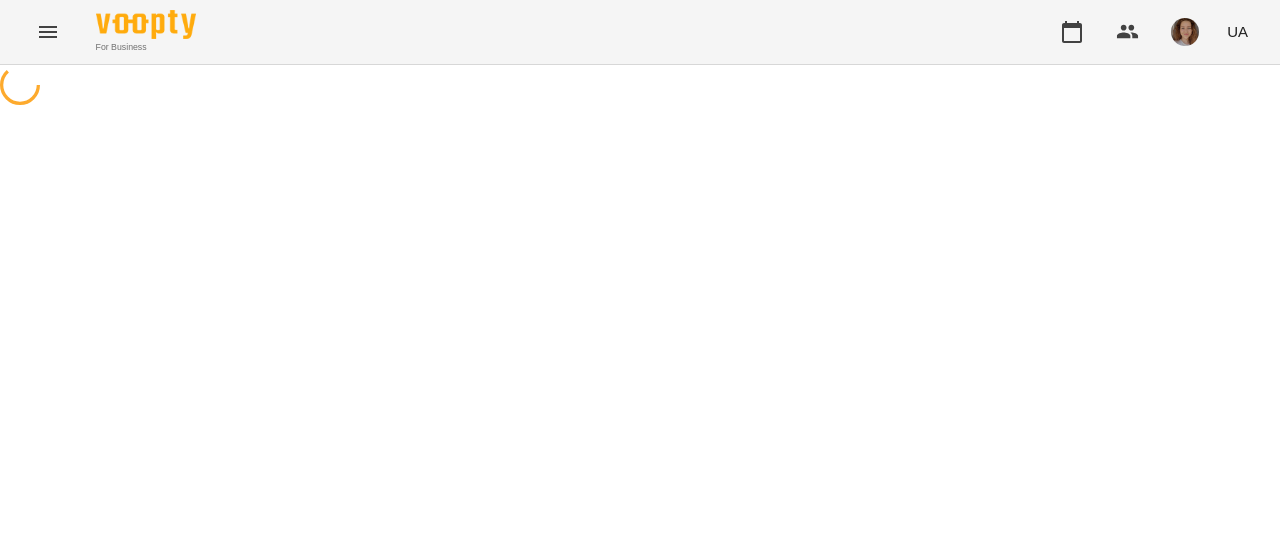 scroll, scrollTop: 0, scrollLeft: 0, axis: both 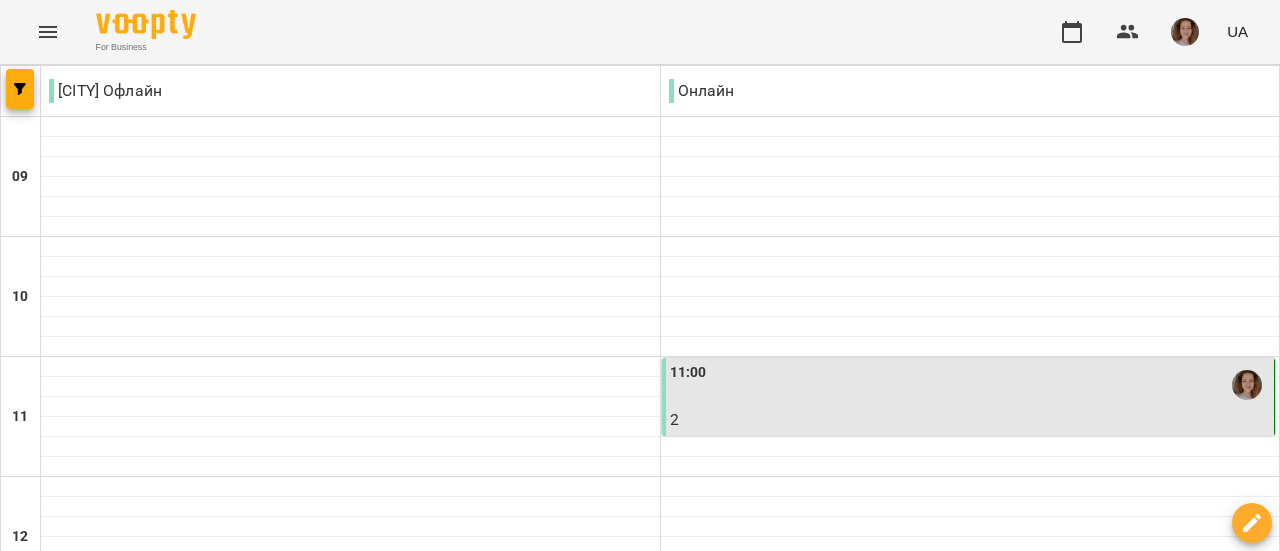 click on "07 серп" at bounding box center (832, 1602) 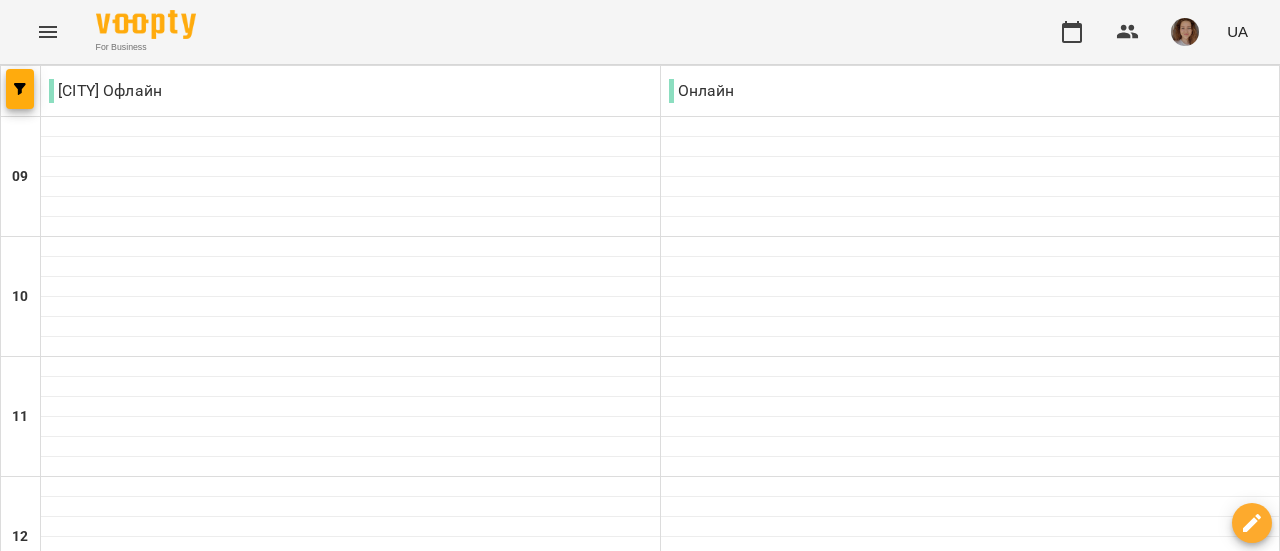 click on "ср 06 серп" at bounding box center [449, 1589] 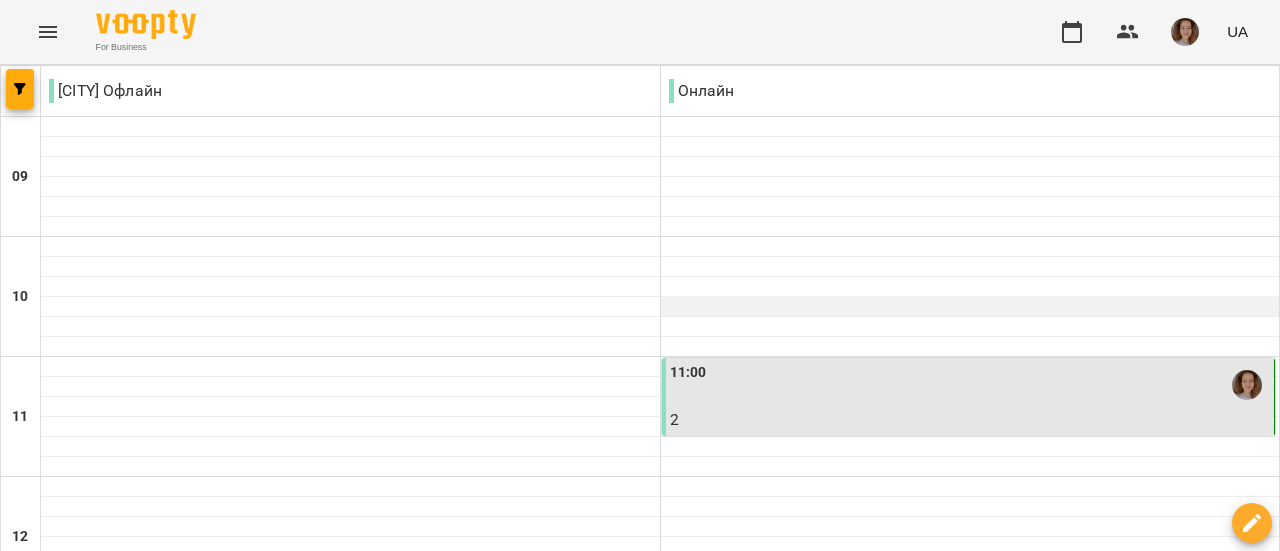 scroll, scrollTop: 894, scrollLeft: 0, axis: vertical 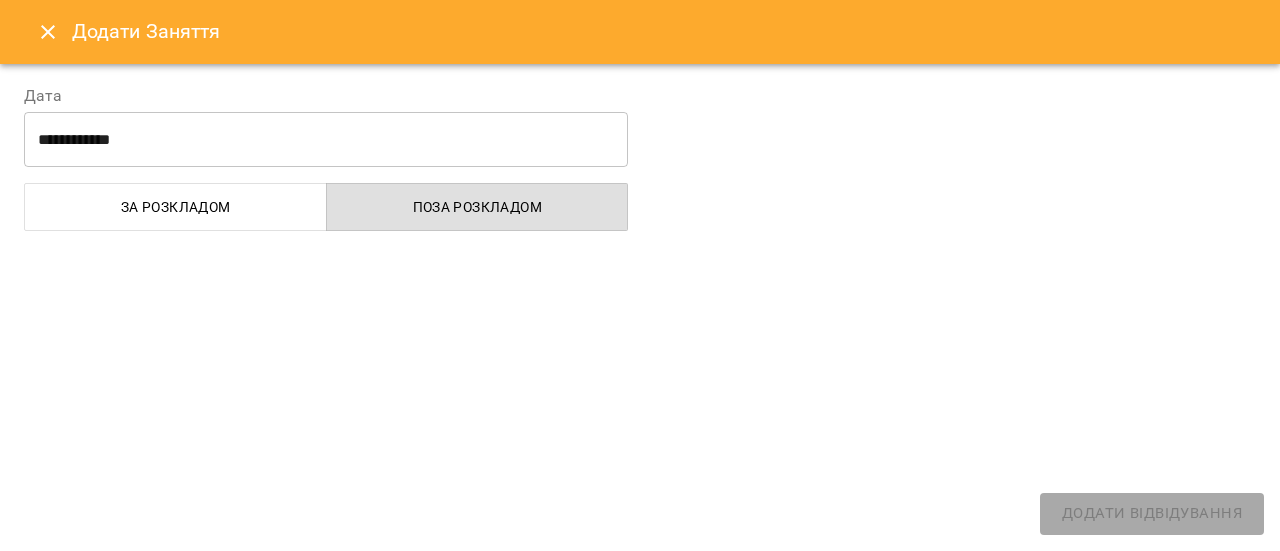 select on "**********" 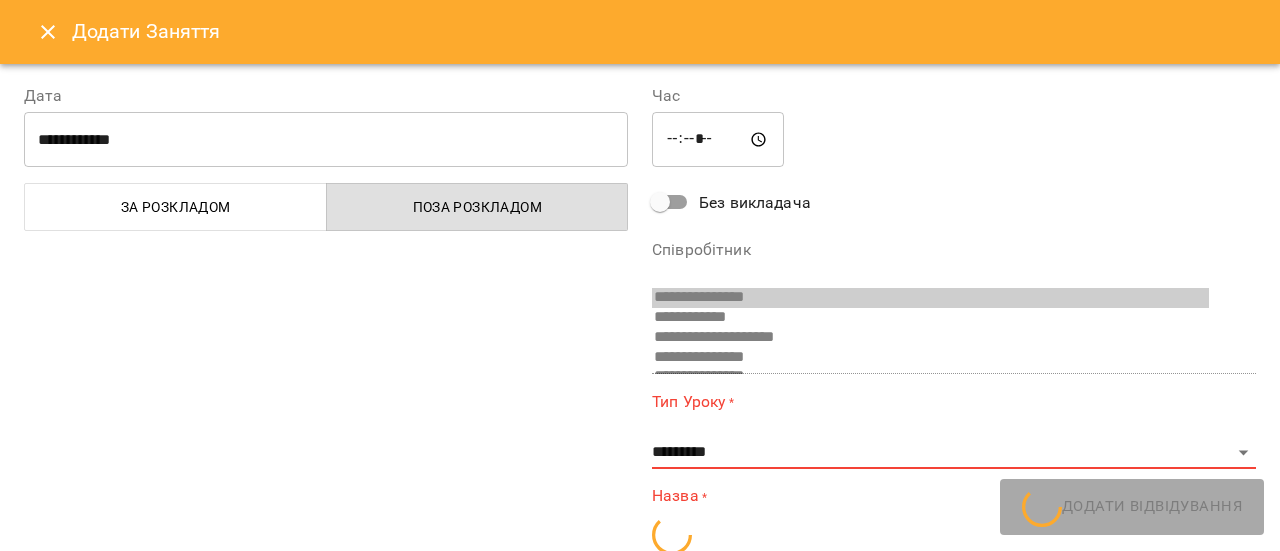scroll, scrollTop: 251, scrollLeft: 0, axis: vertical 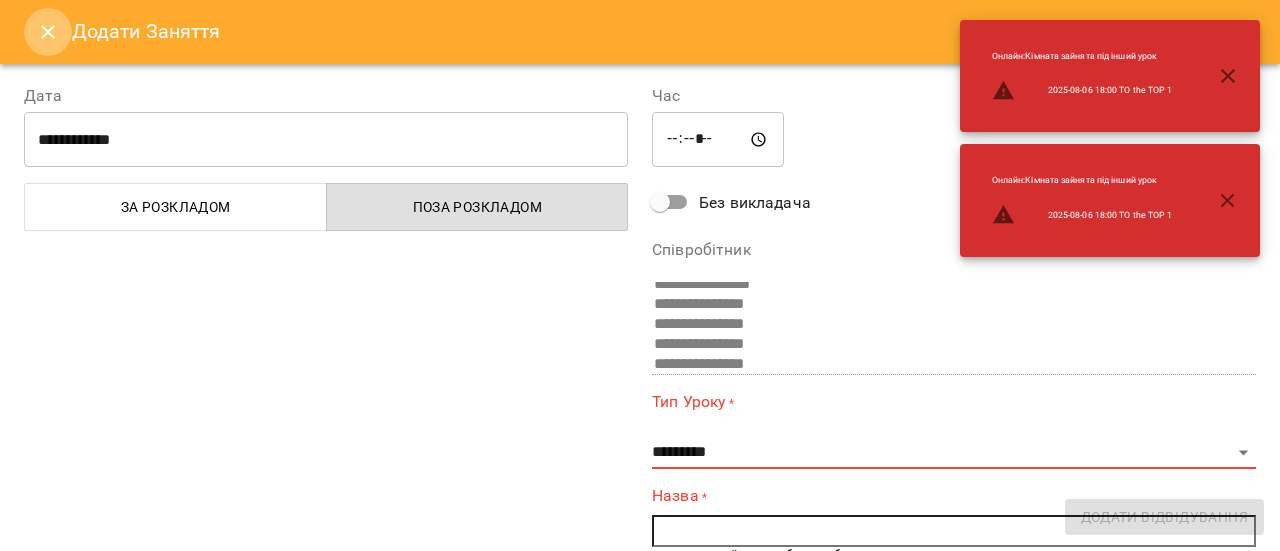 click at bounding box center [48, 32] 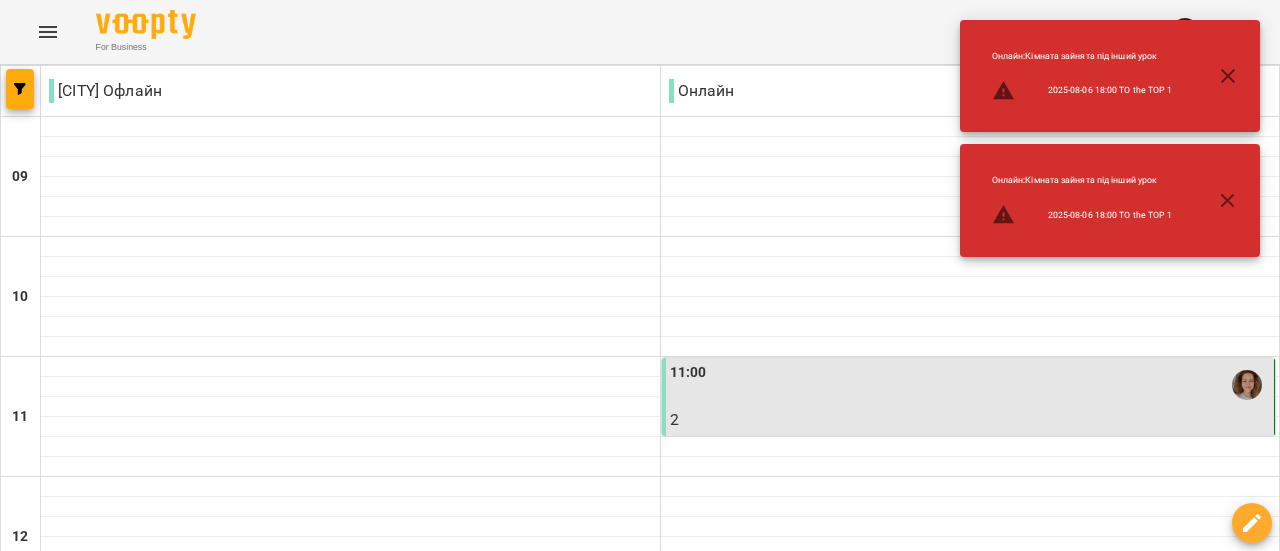 click on "17:00" at bounding box center [970, 1105] 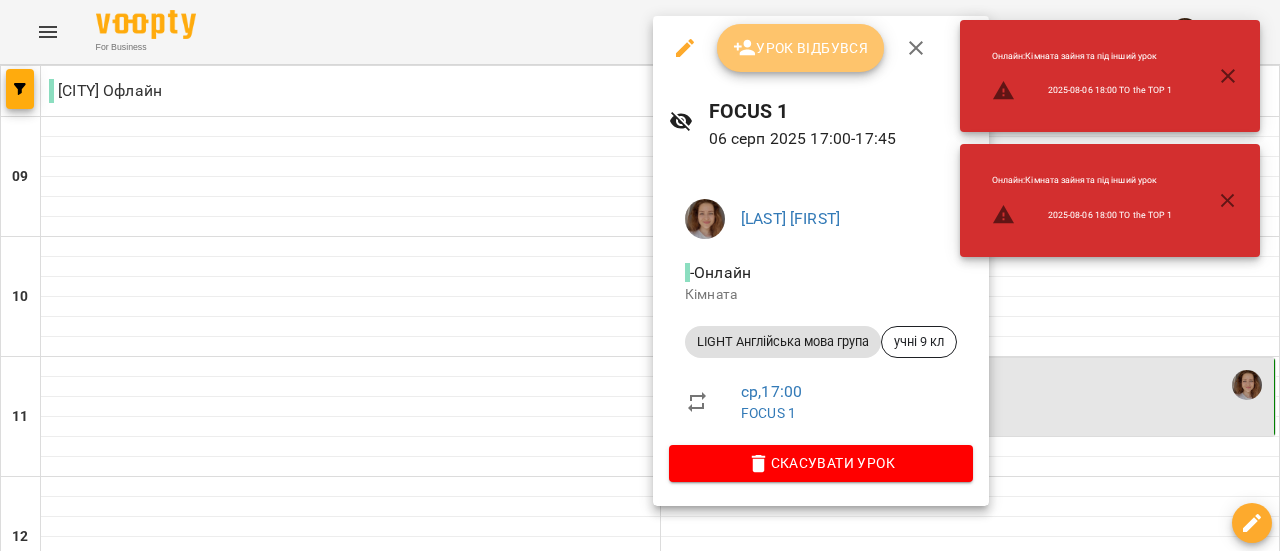 click on "Урок відбувся" at bounding box center (801, 48) 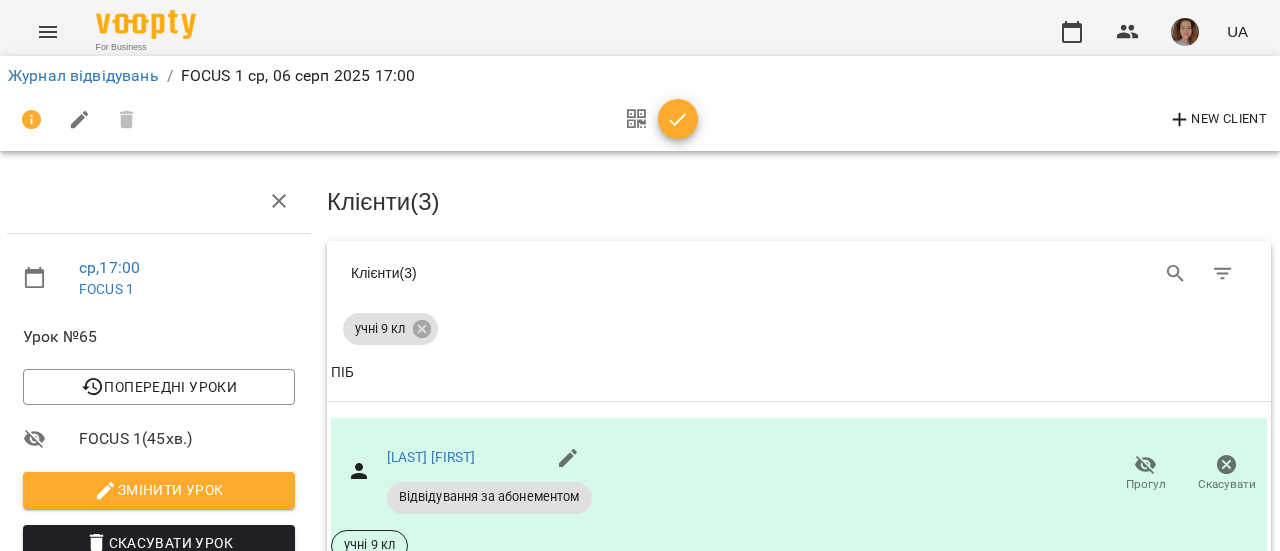 scroll, scrollTop: 463, scrollLeft: 1, axis: both 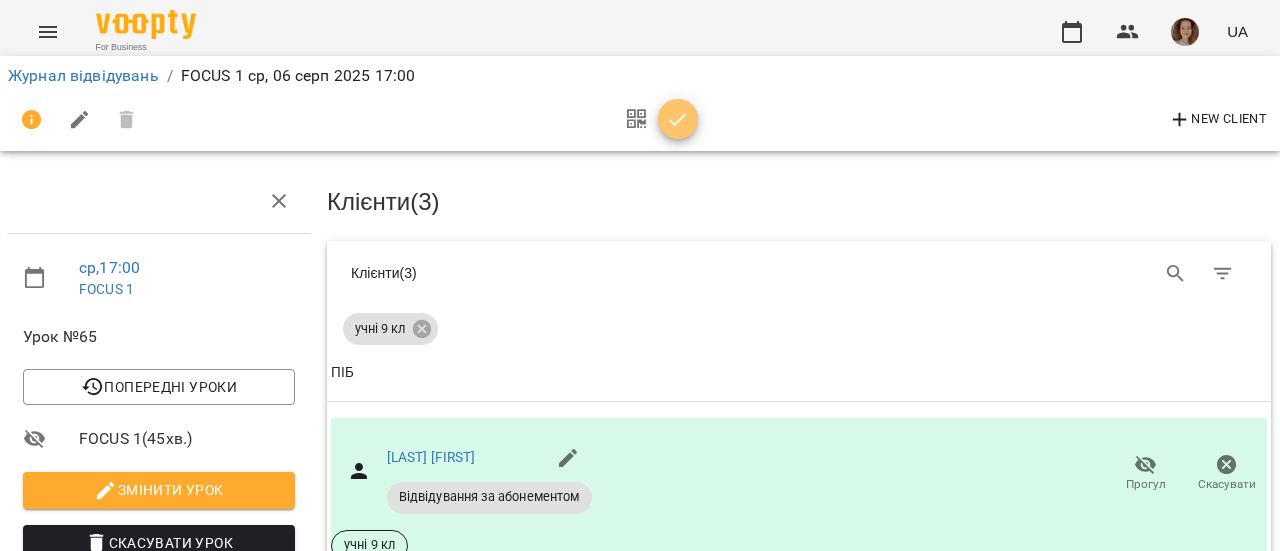 click 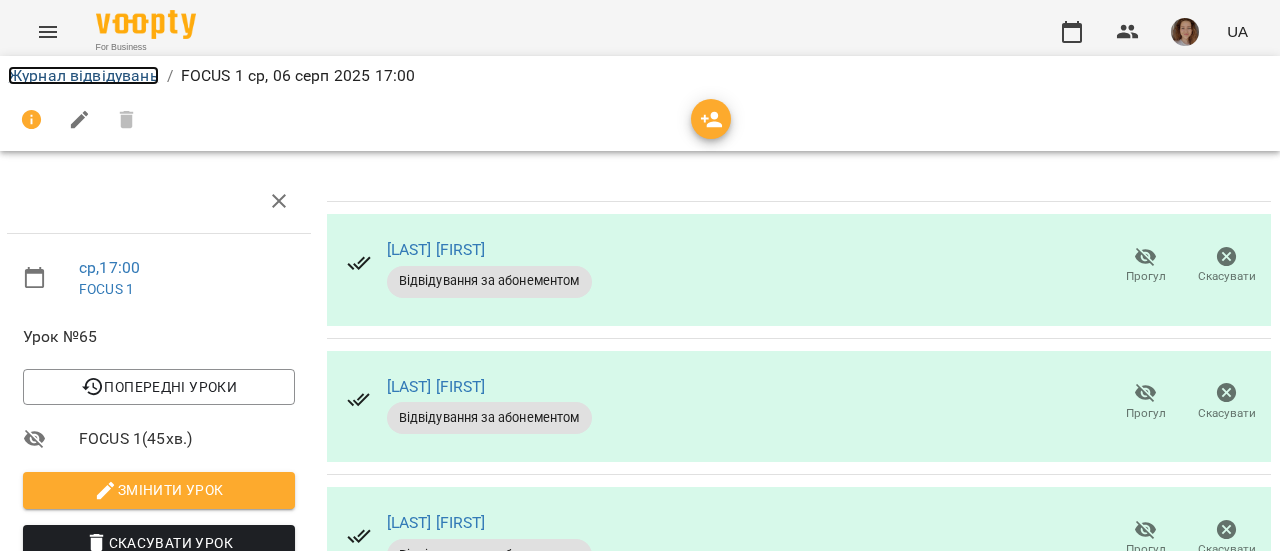 click on "Журнал відвідувань" at bounding box center [83, 75] 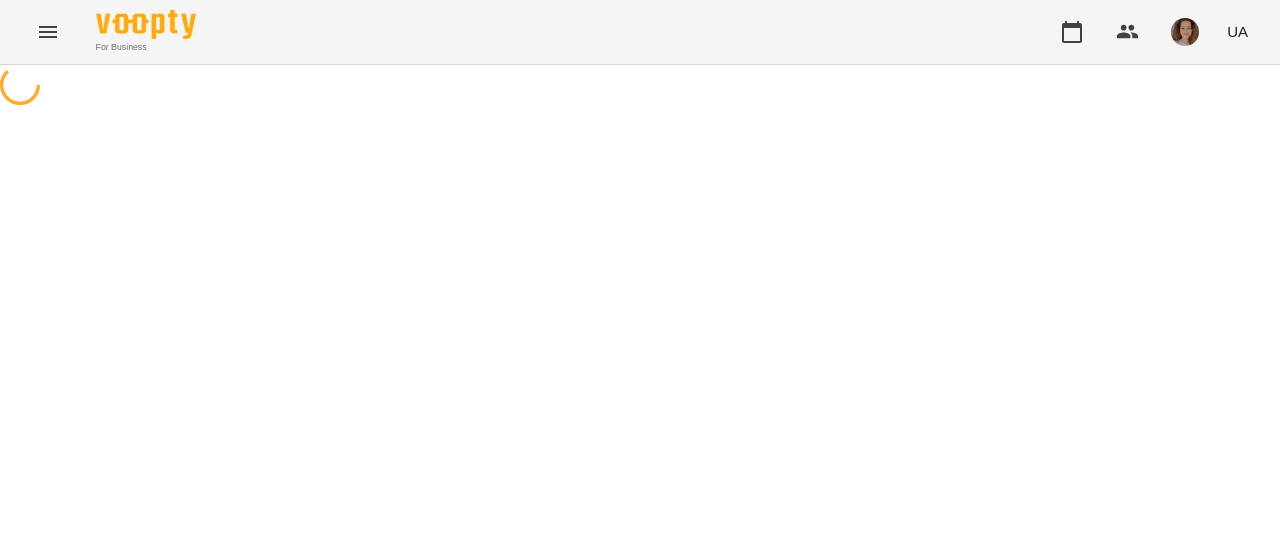 scroll, scrollTop: 0, scrollLeft: 0, axis: both 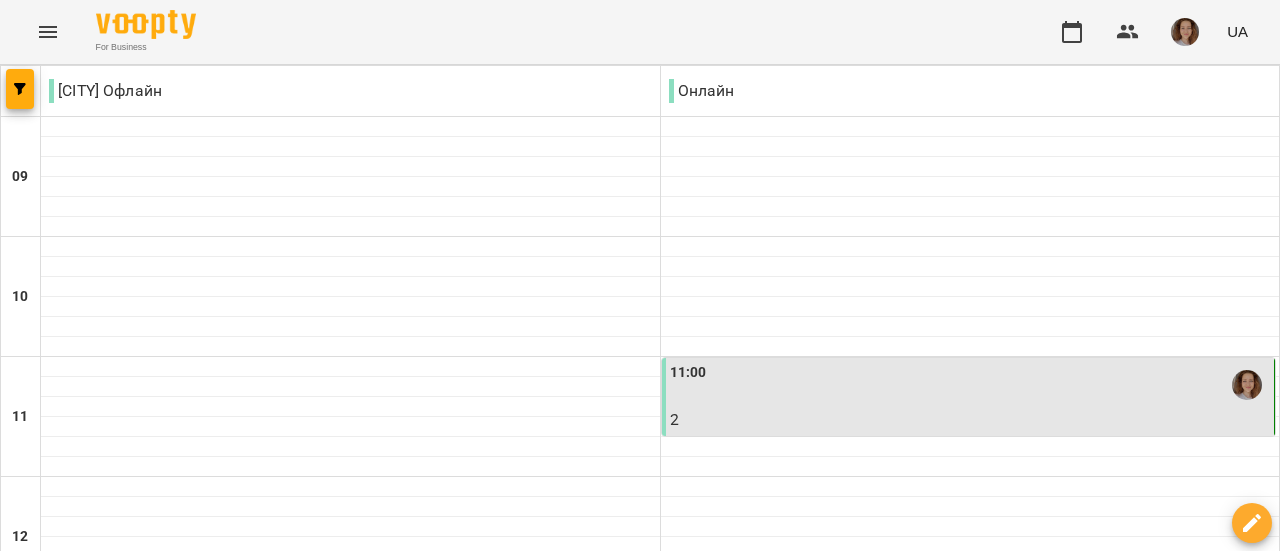 click on "2" at bounding box center [970, 420] 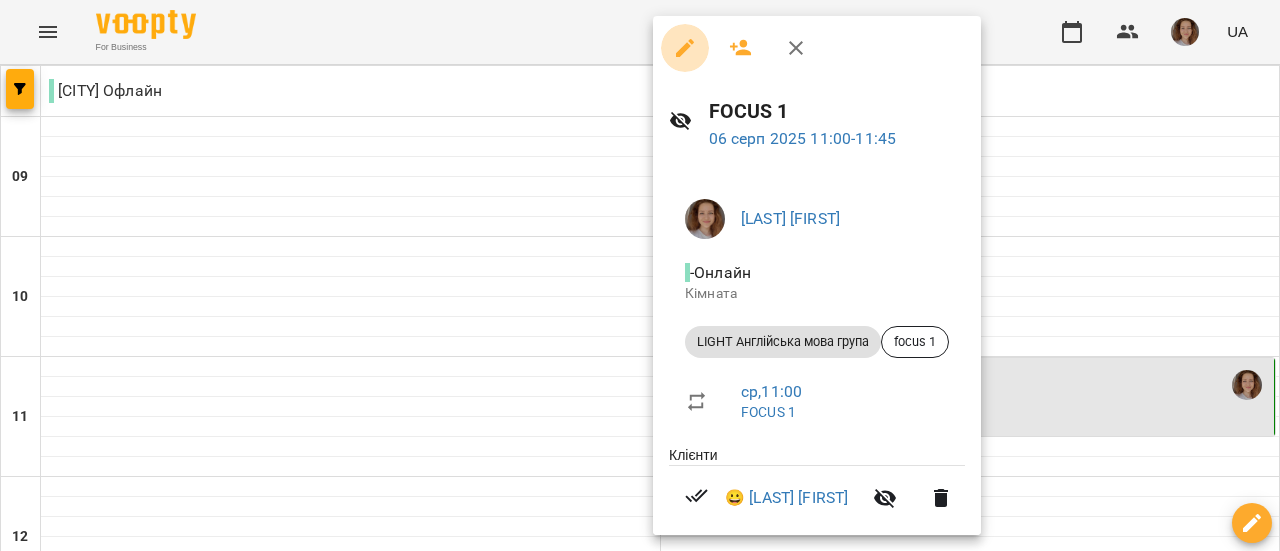 click 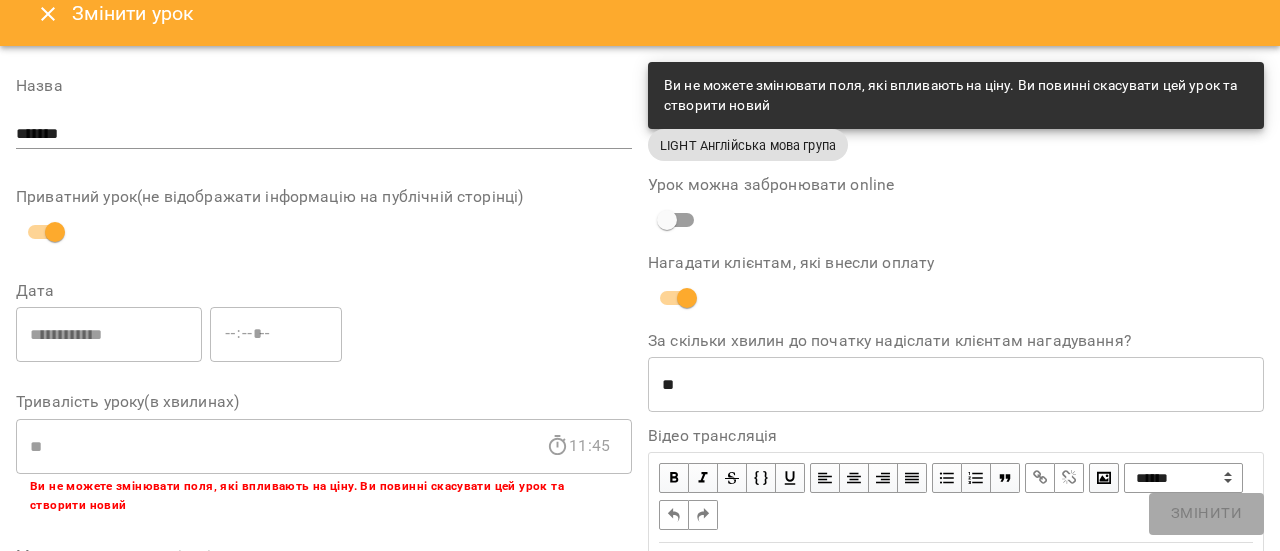 scroll, scrollTop: 12, scrollLeft: 0, axis: vertical 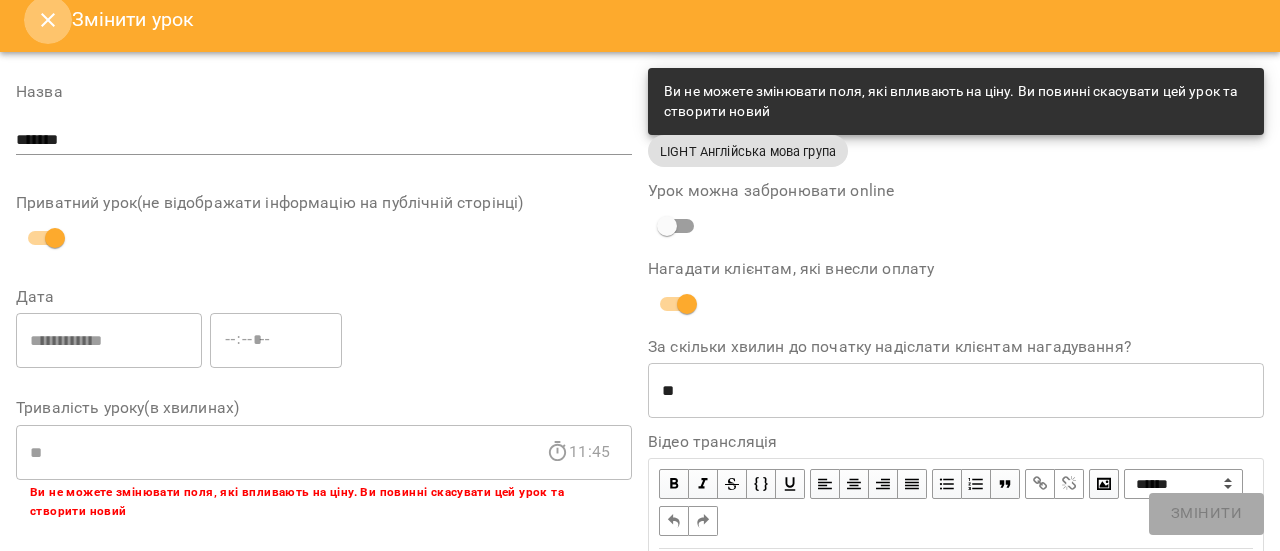 click 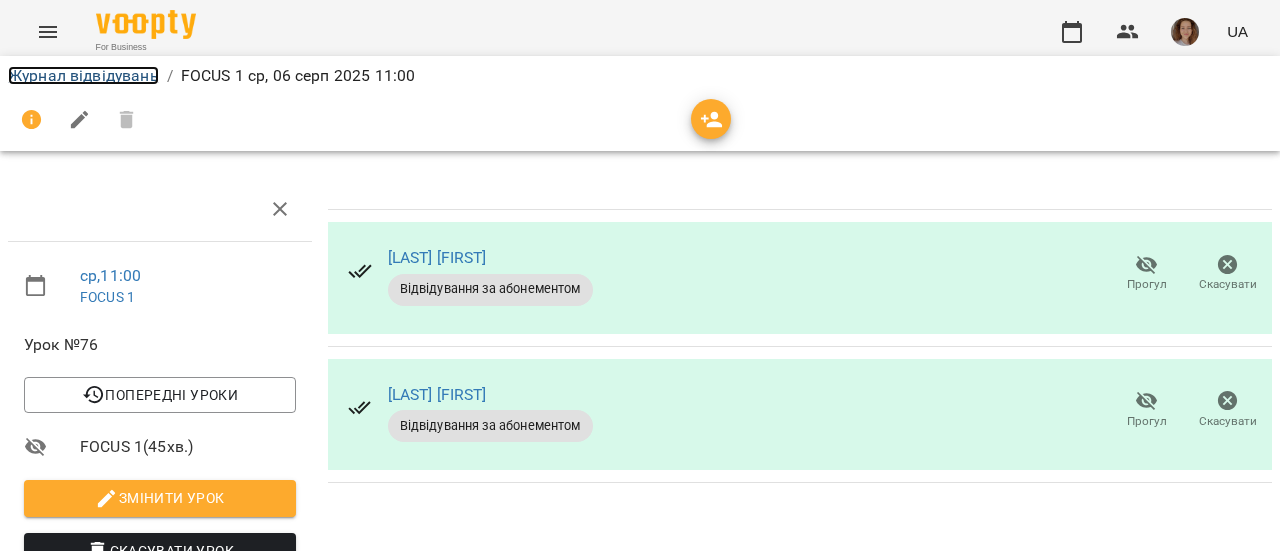 click on "Журнал відвідувань" at bounding box center (83, 75) 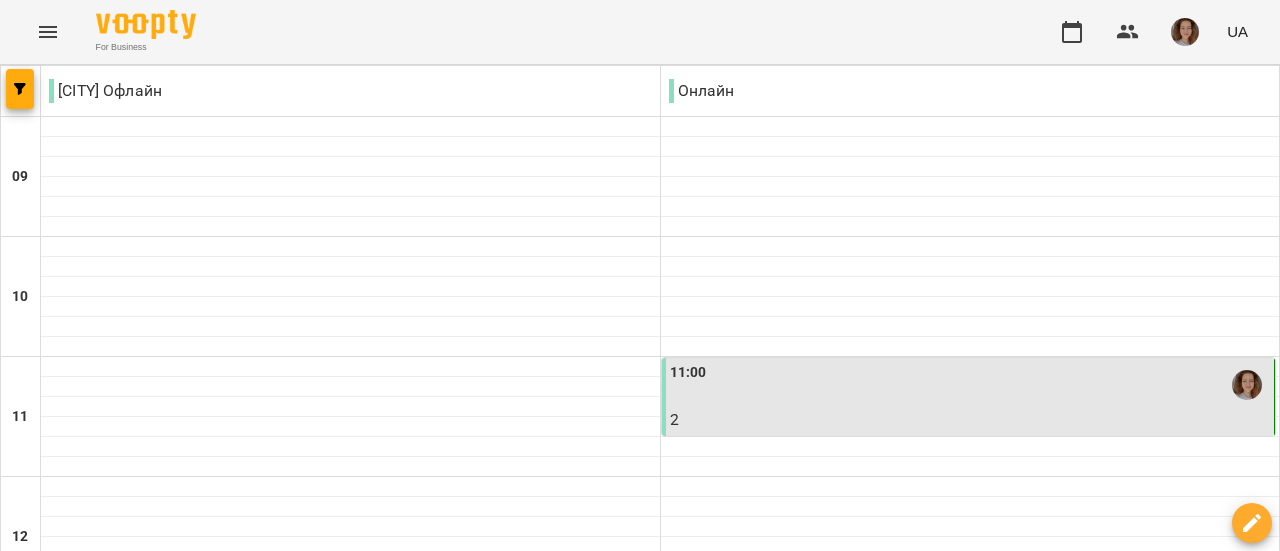 scroll, scrollTop: 986, scrollLeft: 0, axis: vertical 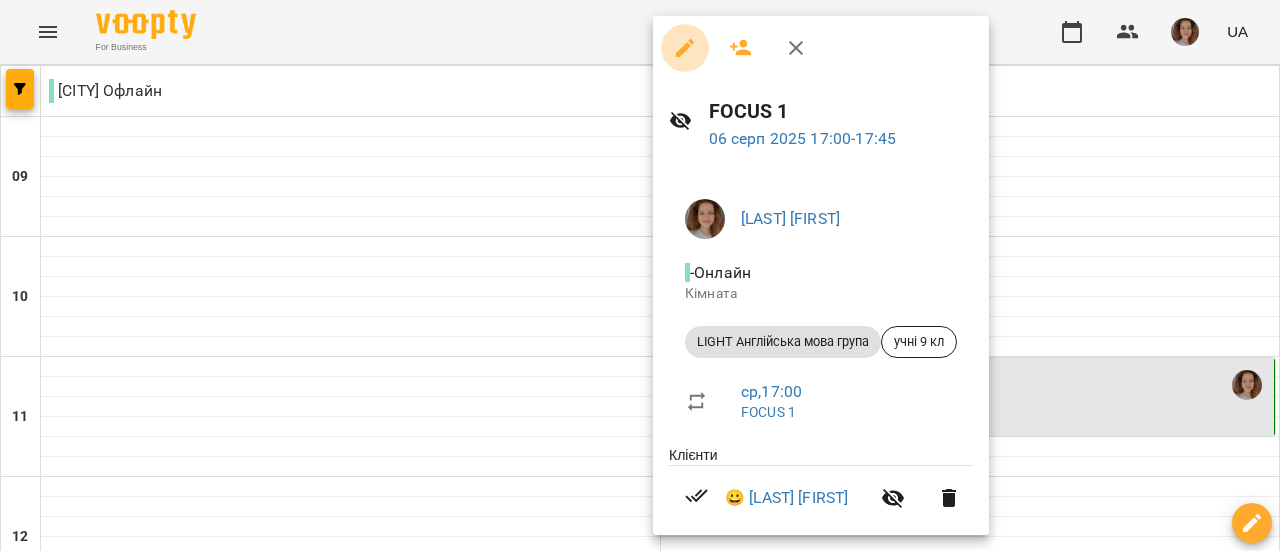 click 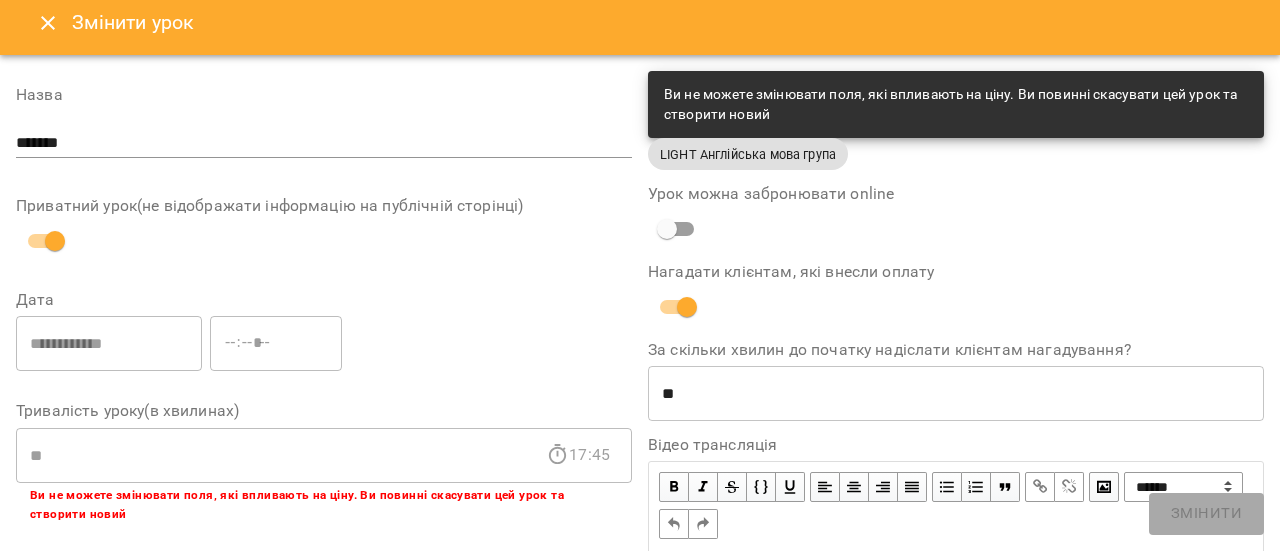 scroll, scrollTop: 0, scrollLeft: 0, axis: both 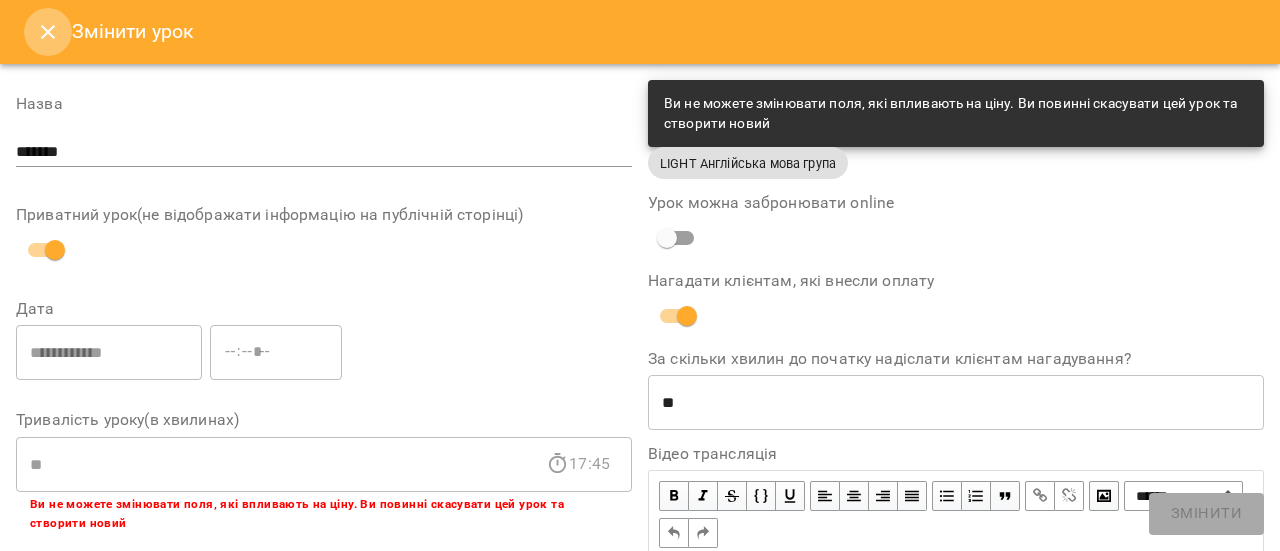 click 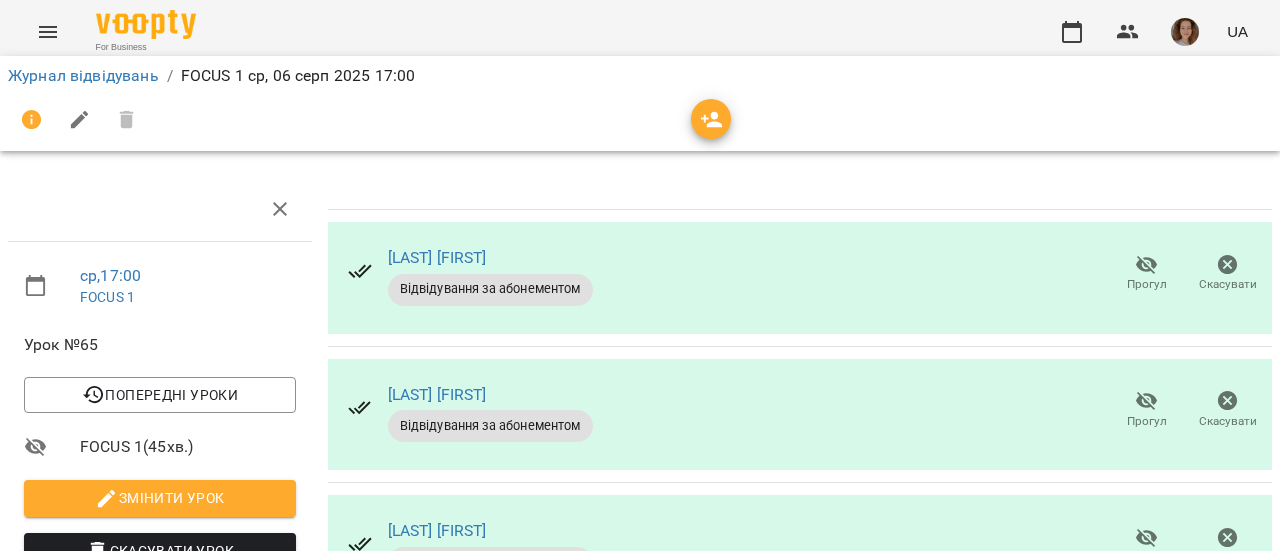 scroll, scrollTop: 50, scrollLeft: 0, axis: vertical 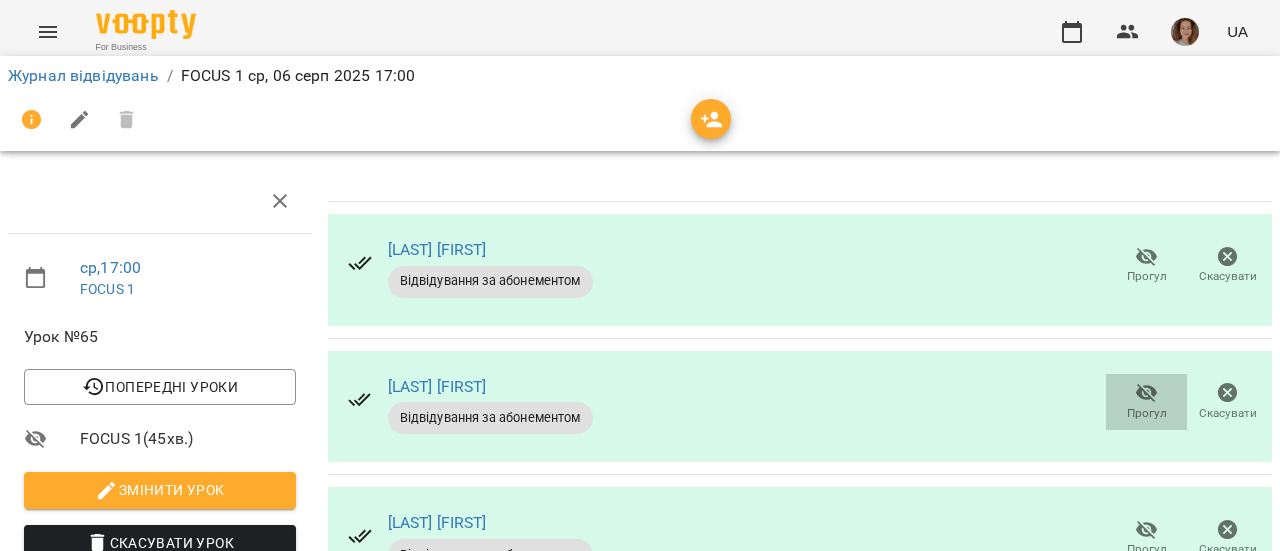 click on "Прогул" at bounding box center (1146, 401) 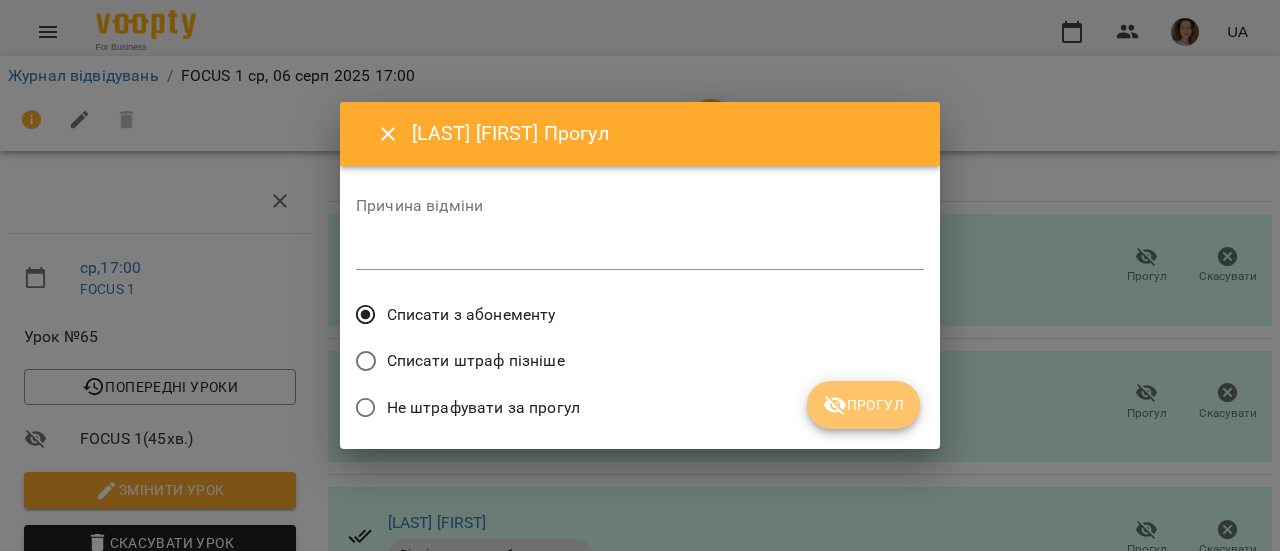 click on "Прогул" at bounding box center (863, 405) 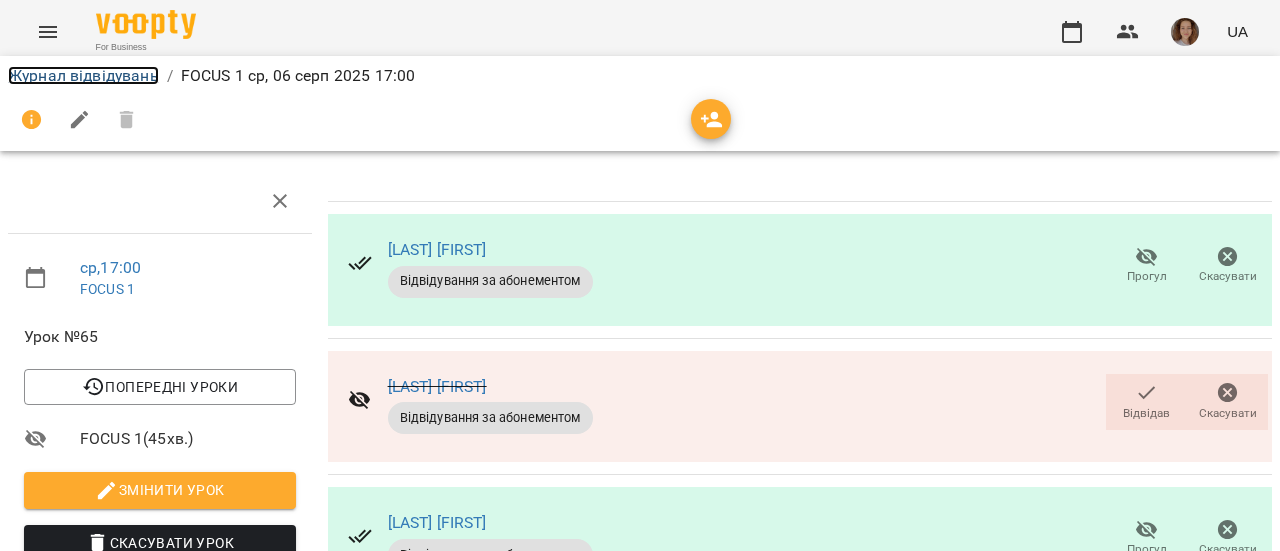 click on "Журнал відвідувань" at bounding box center (83, 75) 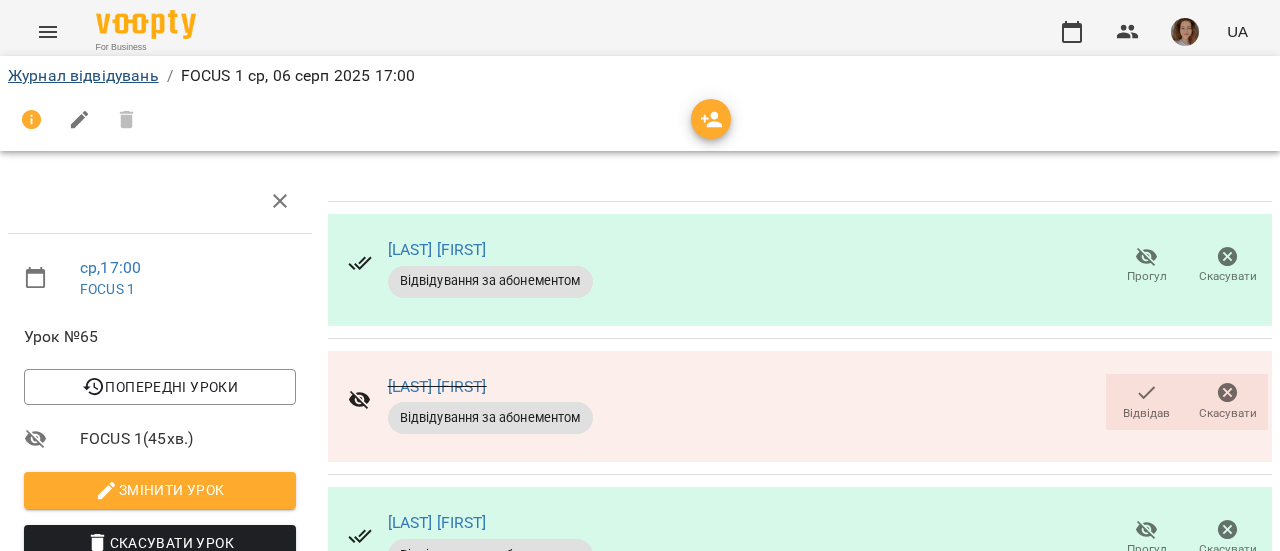 scroll, scrollTop: 0, scrollLeft: 0, axis: both 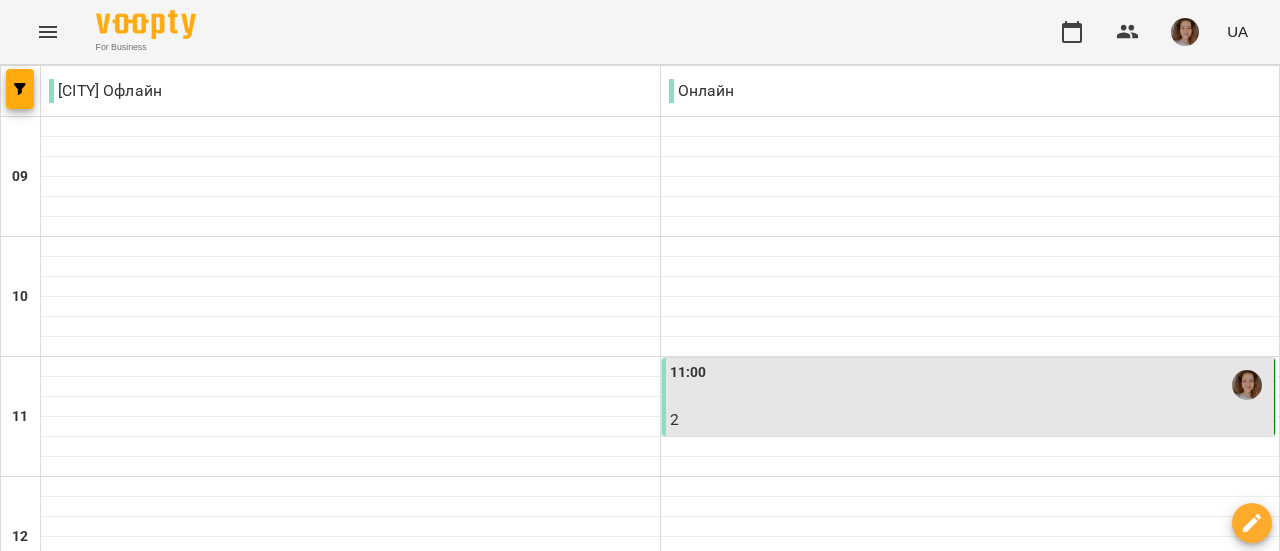 click on "чт" at bounding box center (832, 1583) 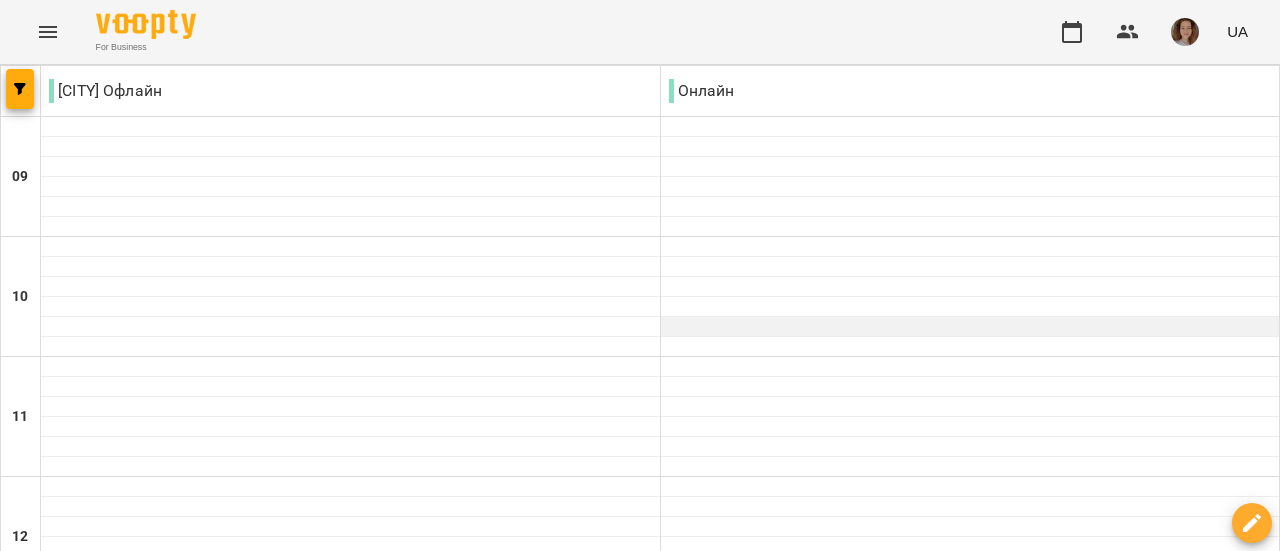scroll, scrollTop: 1138, scrollLeft: 0, axis: vertical 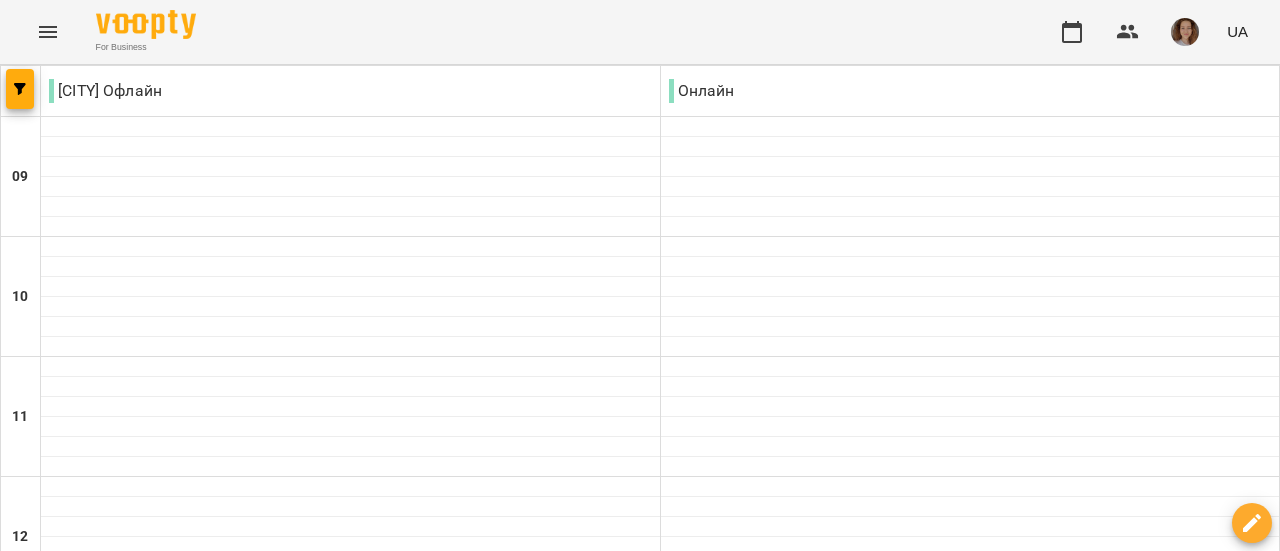 click on "пт" at bounding box center [1036, 1583] 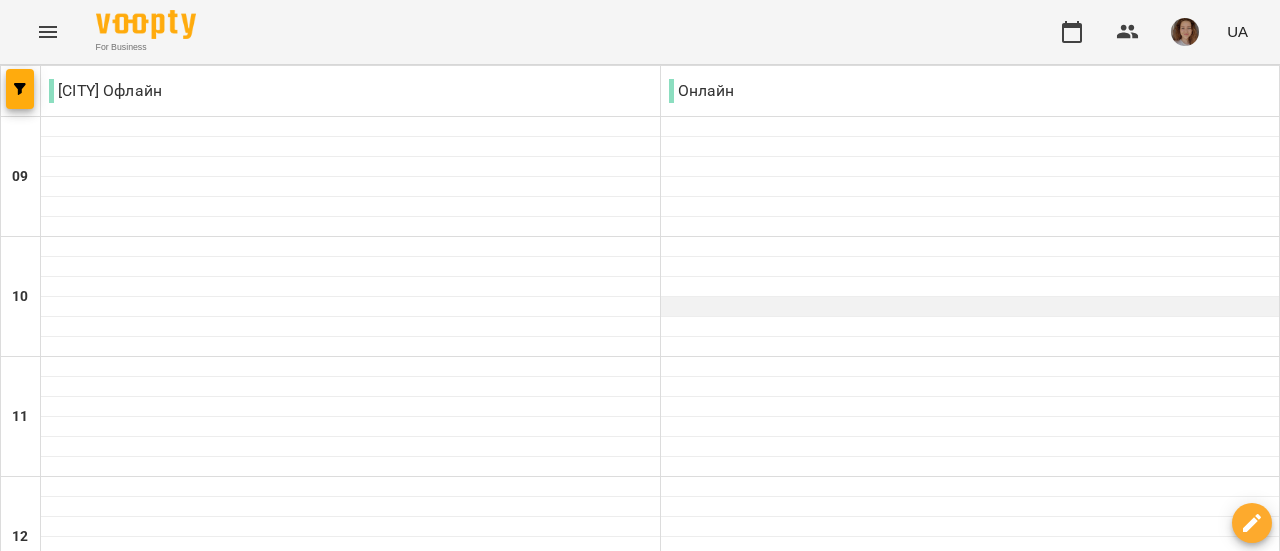 scroll, scrollTop: 800, scrollLeft: 0, axis: vertical 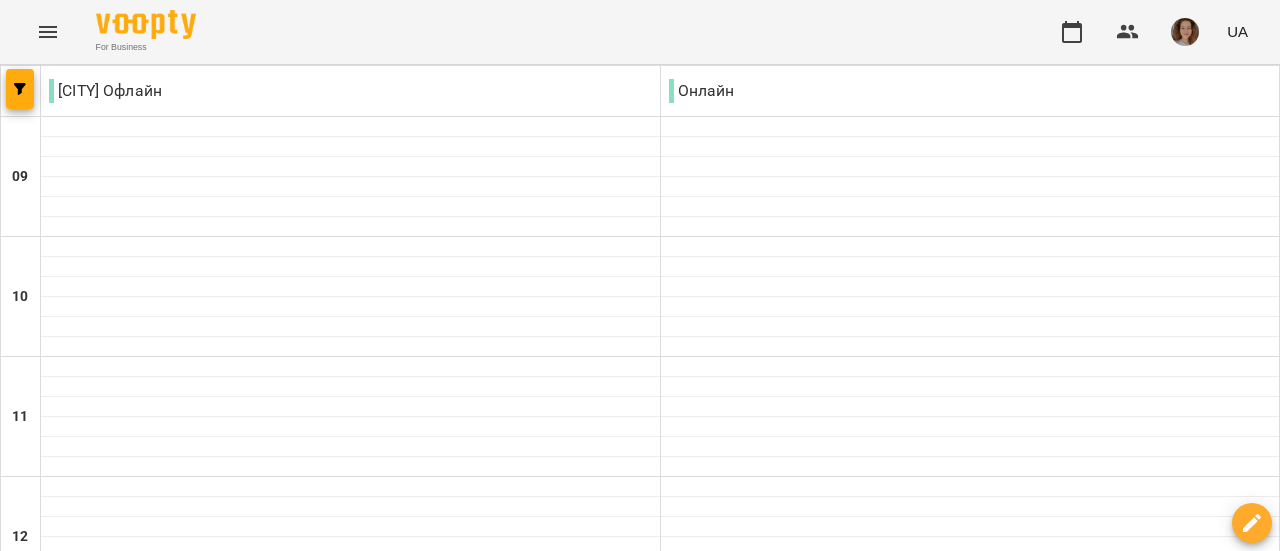 click on "17:00" at bounding box center [970, 1105] 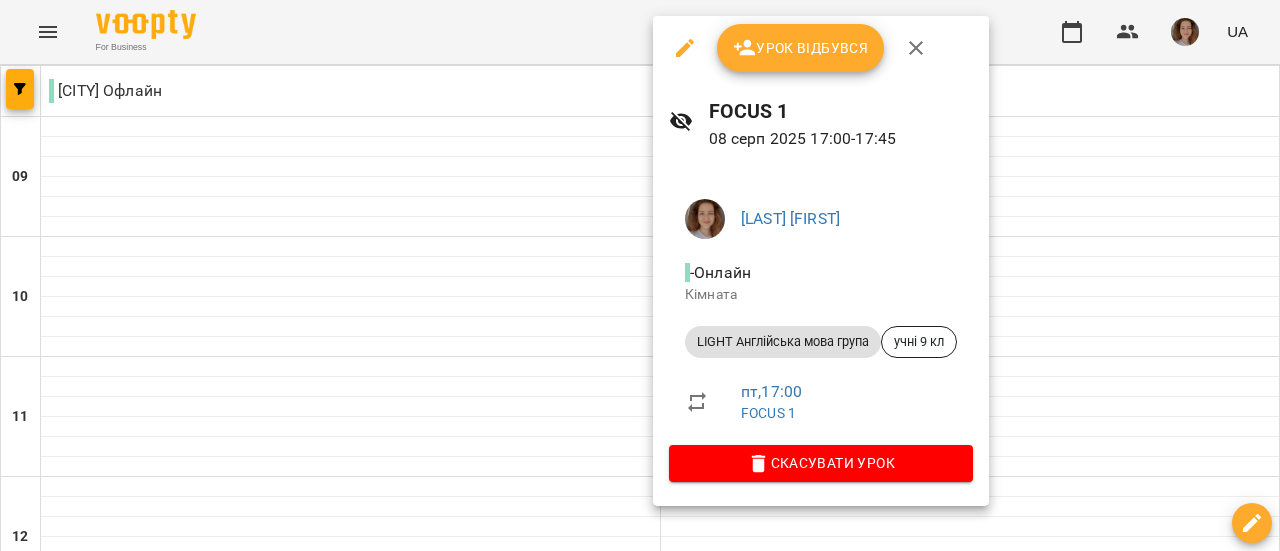 click on "Урок відбувся" at bounding box center (821, 48) 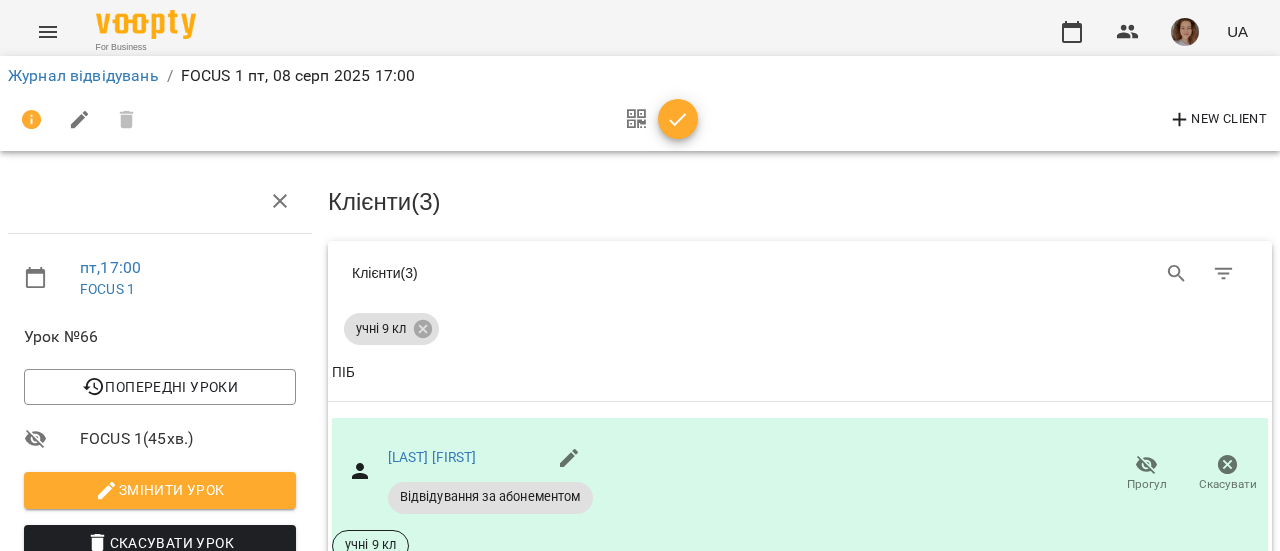 scroll, scrollTop: 312, scrollLeft: 0, axis: vertical 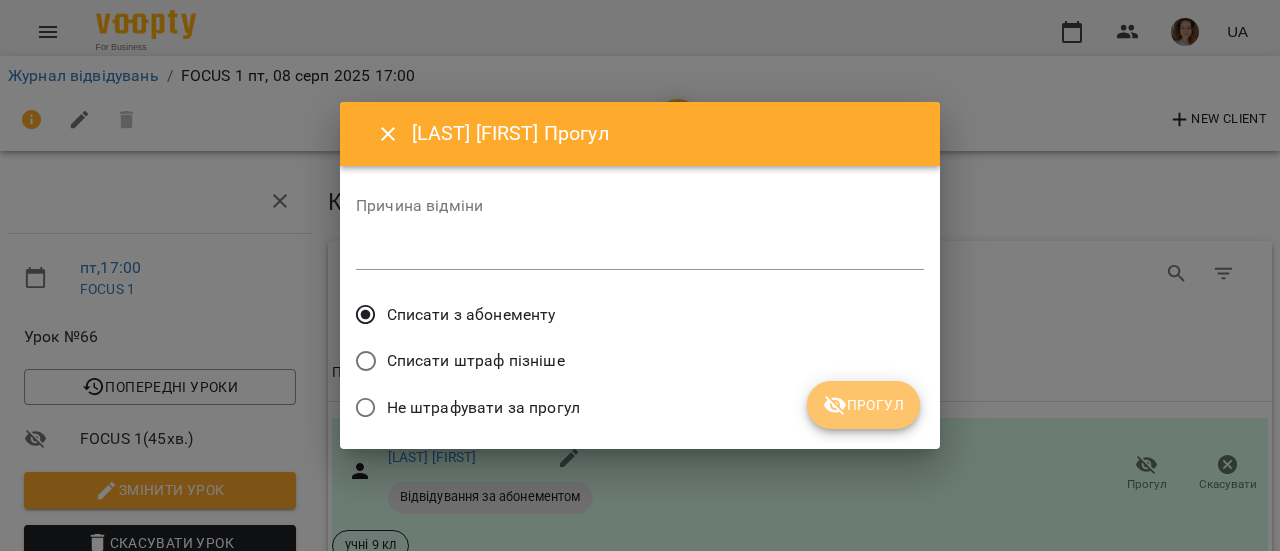 click on "Прогул" at bounding box center [863, 405] 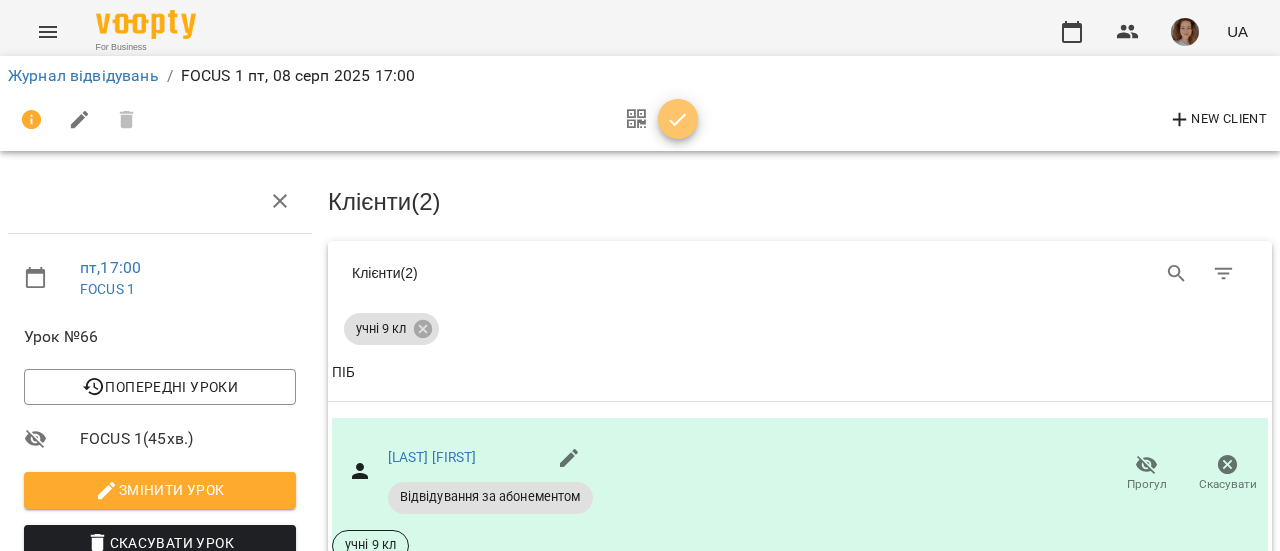 click 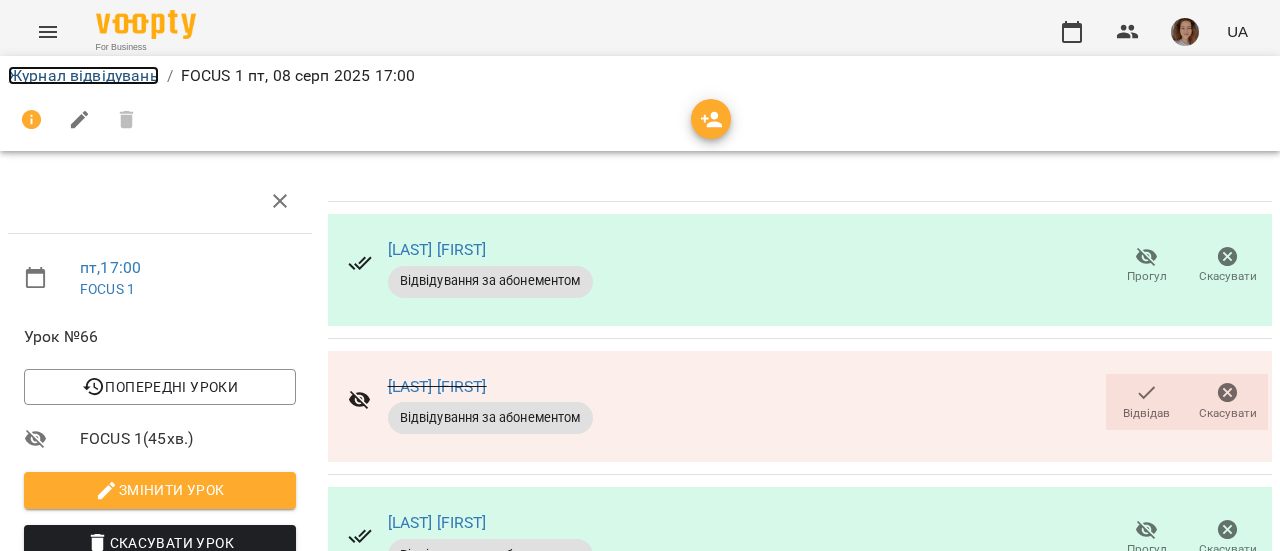 click on "Журнал відвідувань" at bounding box center (83, 75) 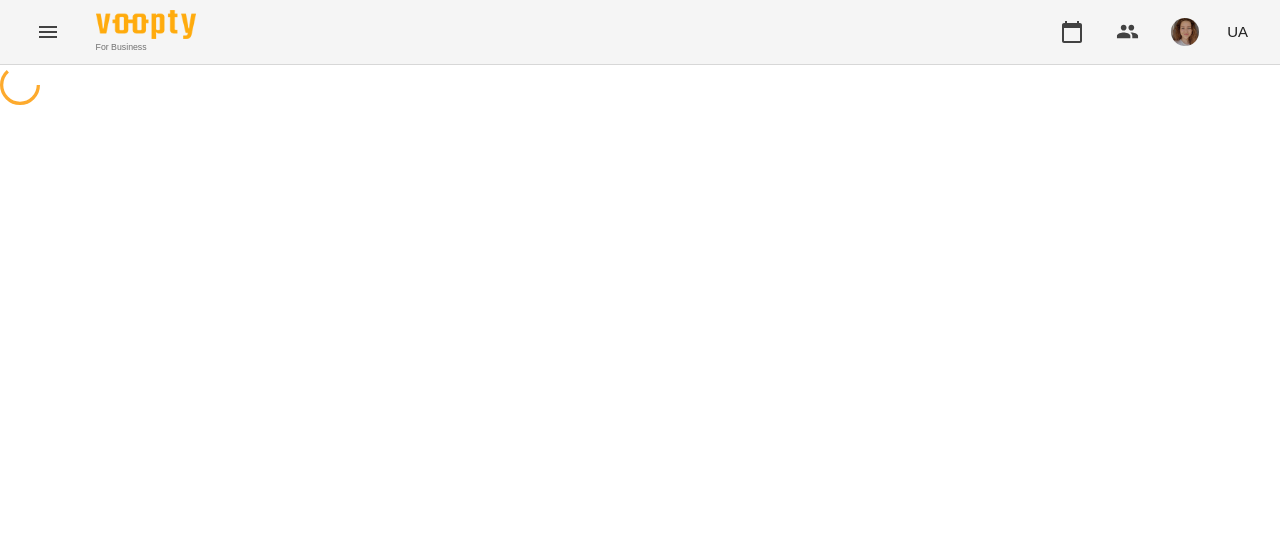 scroll, scrollTop: 0, scrollLeft: 0, axis: both 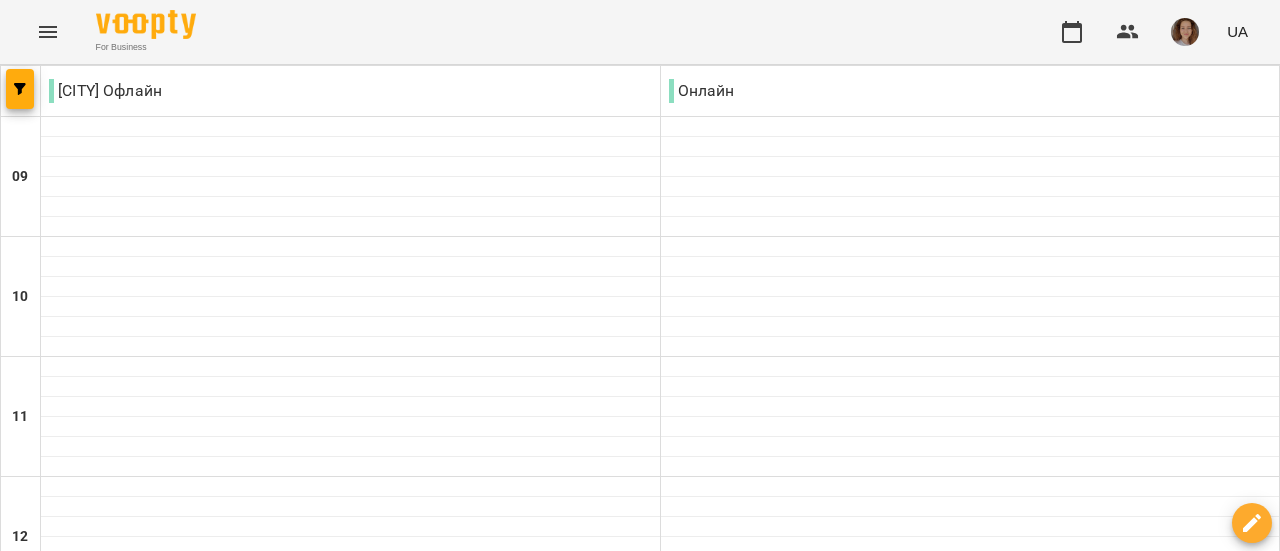 click on "сб" at bounding box center [1240, 1583] 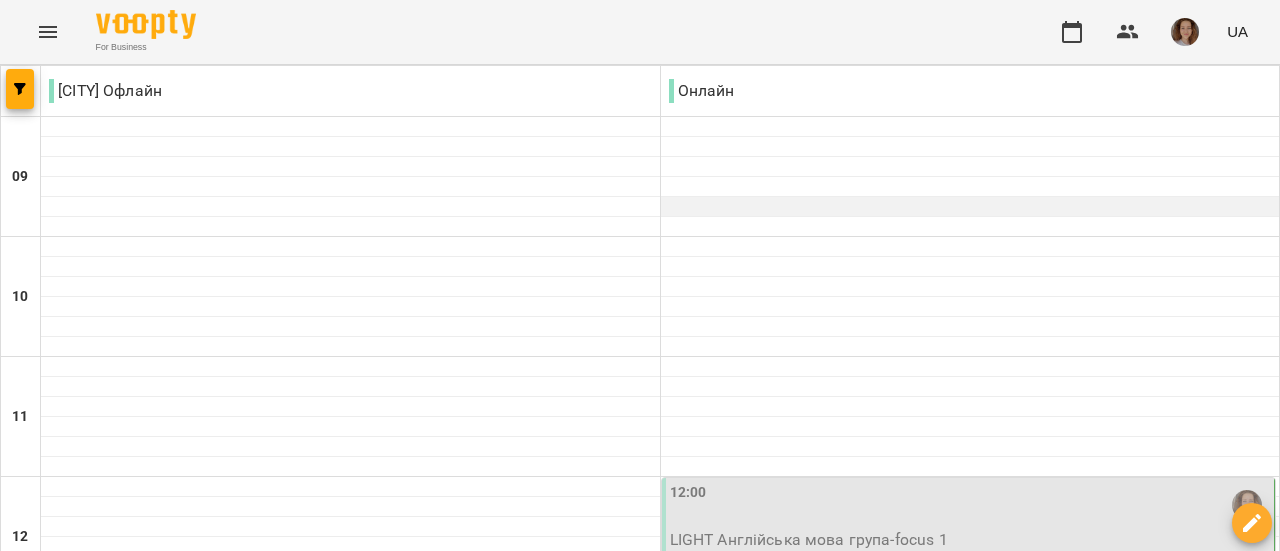 scroll, scrollTop: 307, scrollLeft: 0, axis: vertical 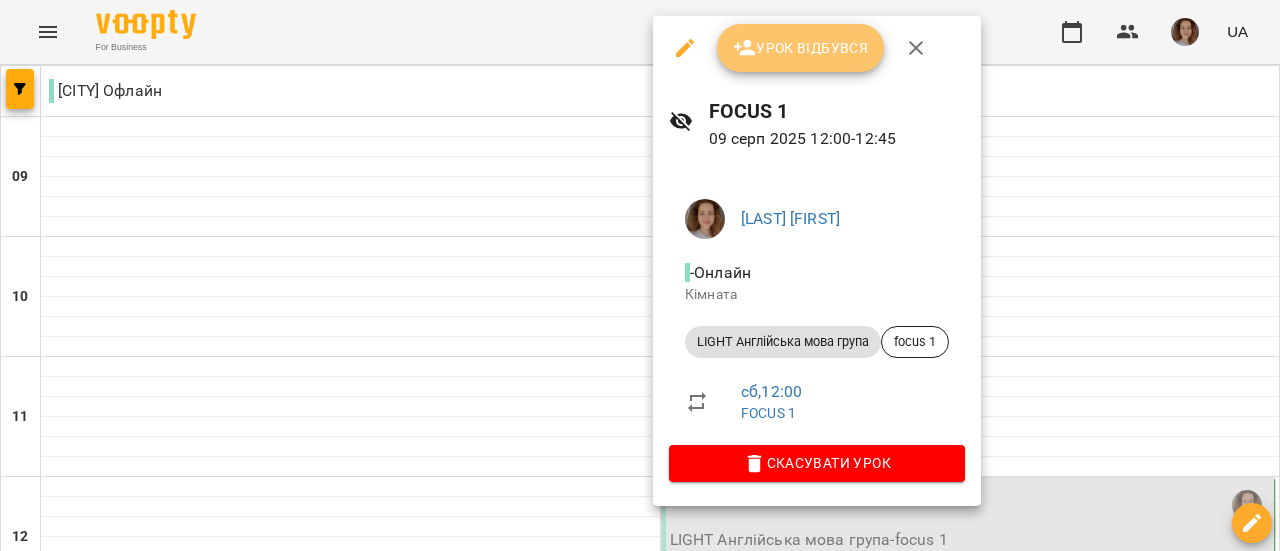 click on "Урок відбувся" at bounding box center (801, 48) 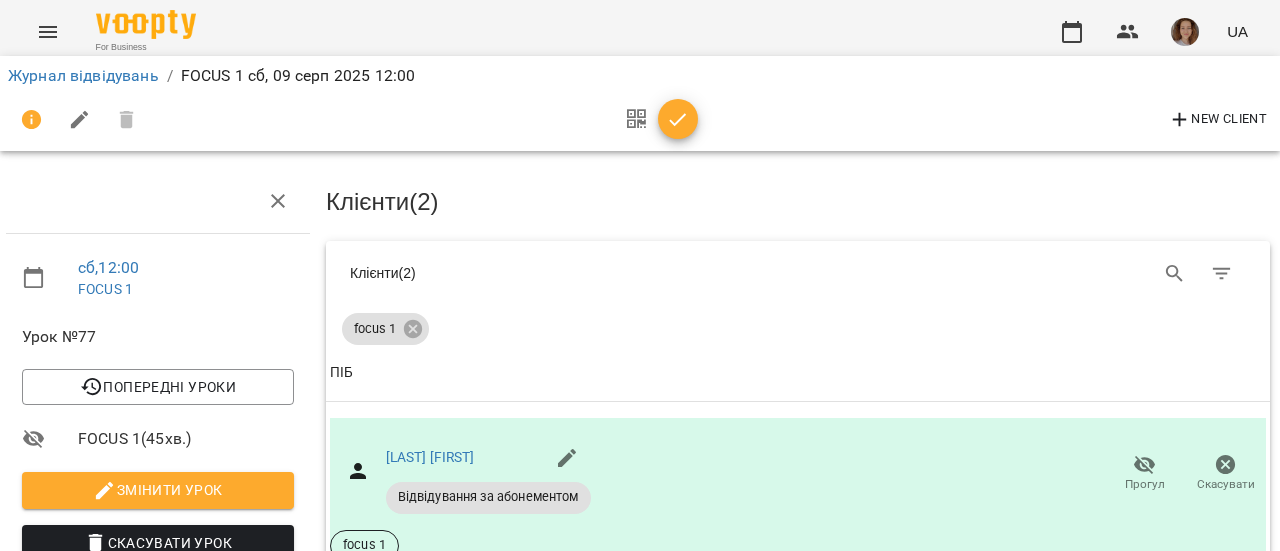scroll, scrollTop: 214, scrollLeft: 0, axis: vertical 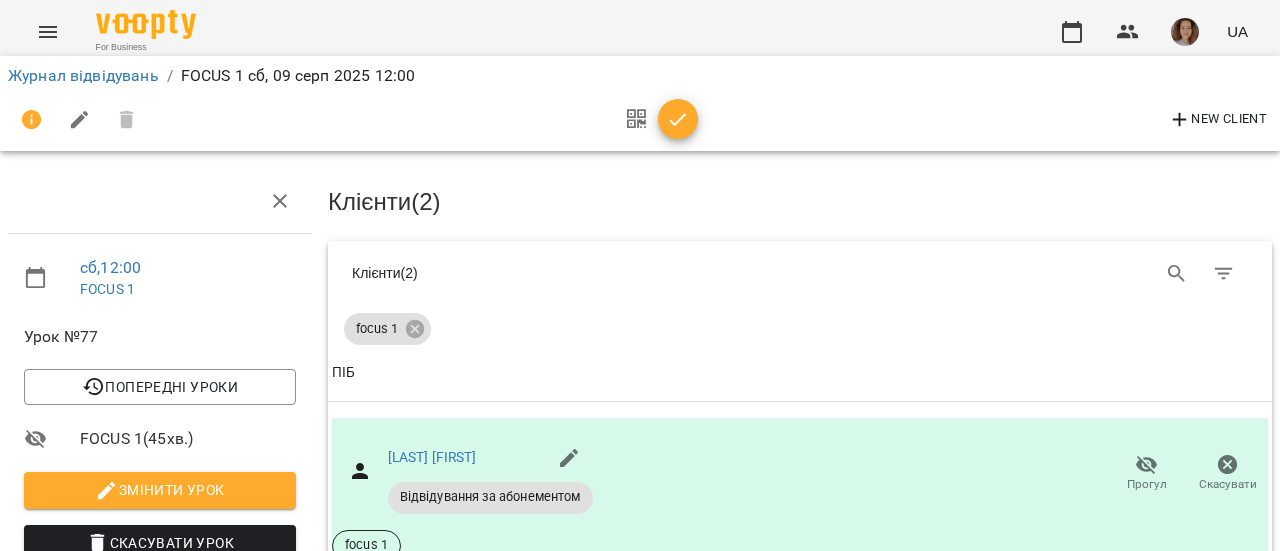 click on "Прогул" at bounding box center [1147, 661] 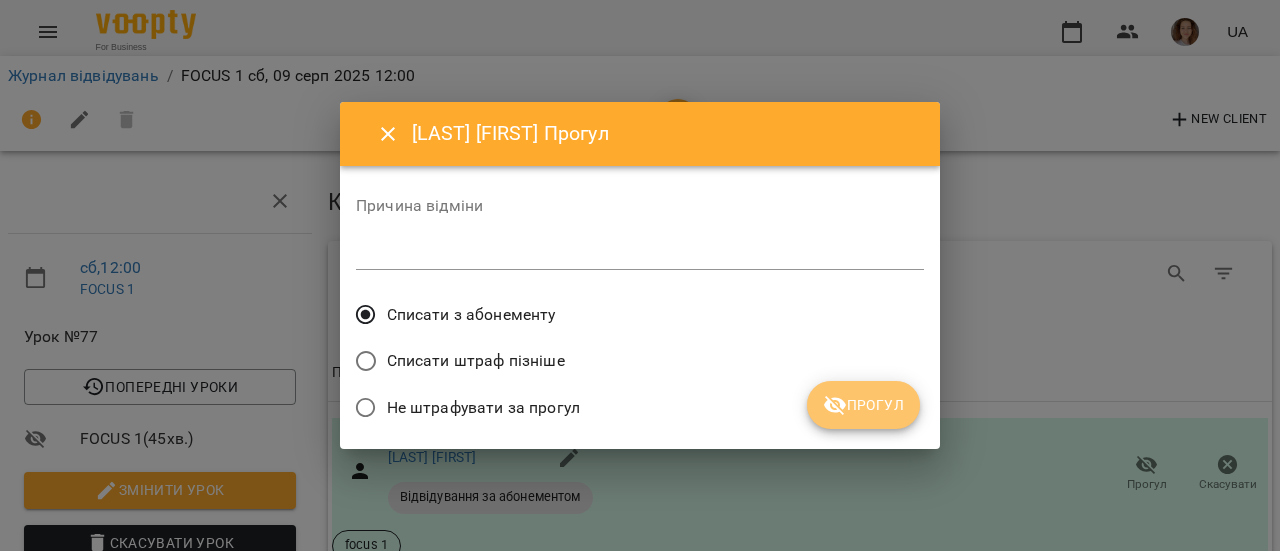 click on "Прогул" at bounding box center (863, 405) 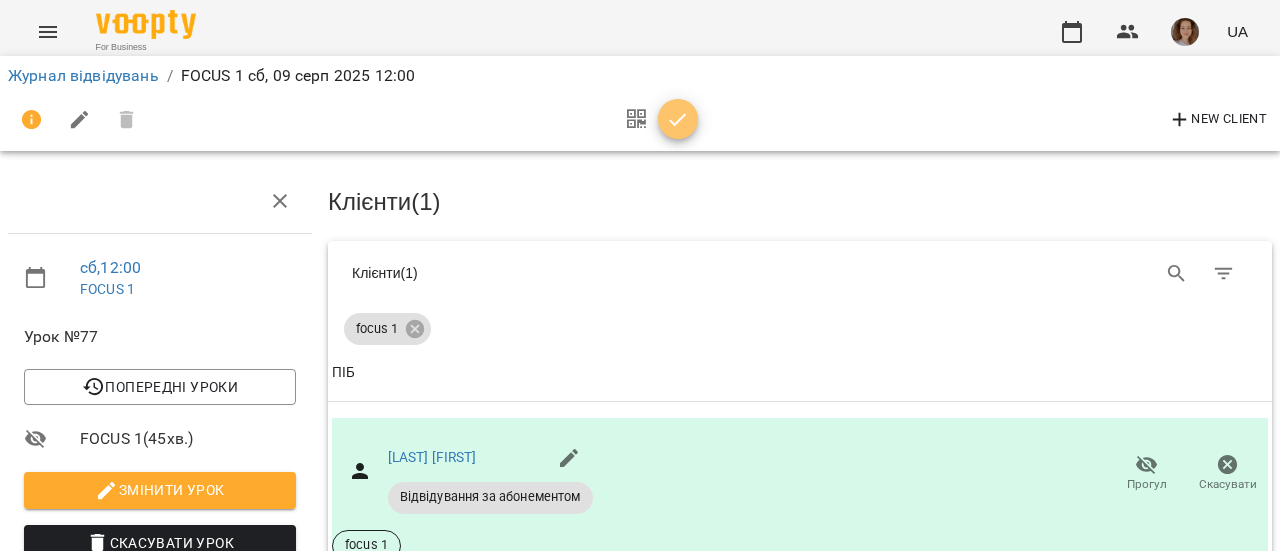 click at bounding box center [678, 120] 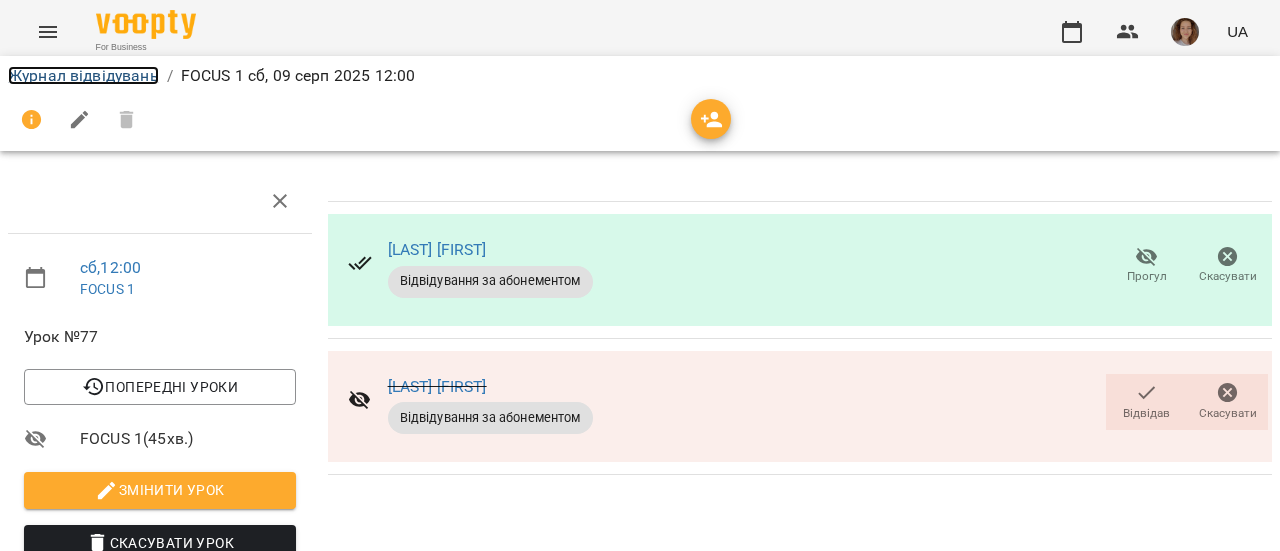 click on "Журнал відвідувань" at bounding box center (83, 75) 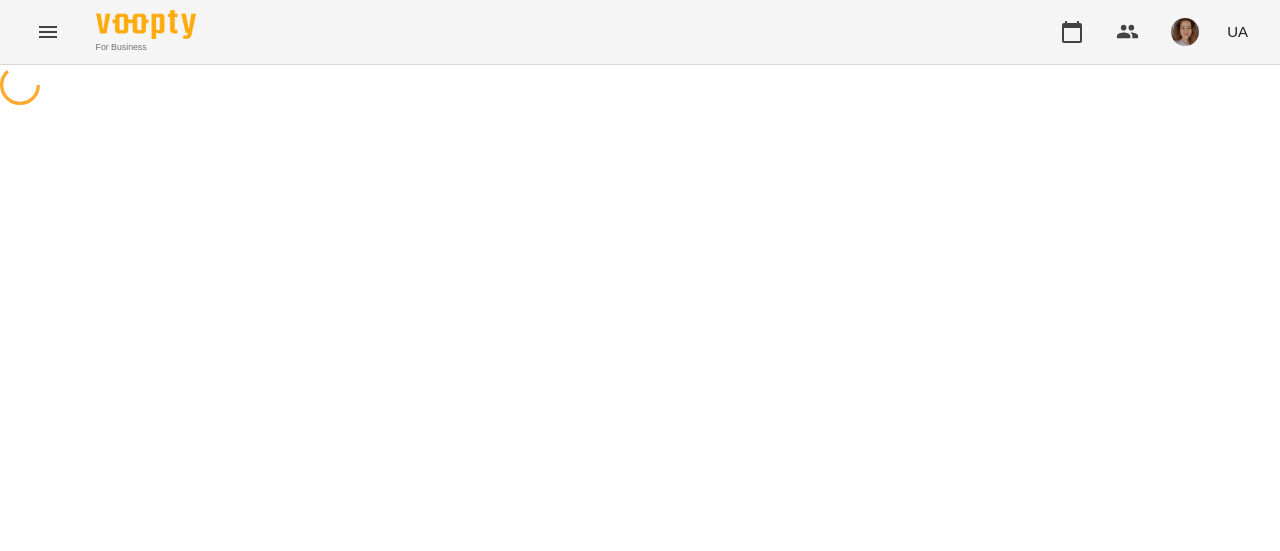 scroll, scrollTop: 0, scrollLeft: 0, axis: both 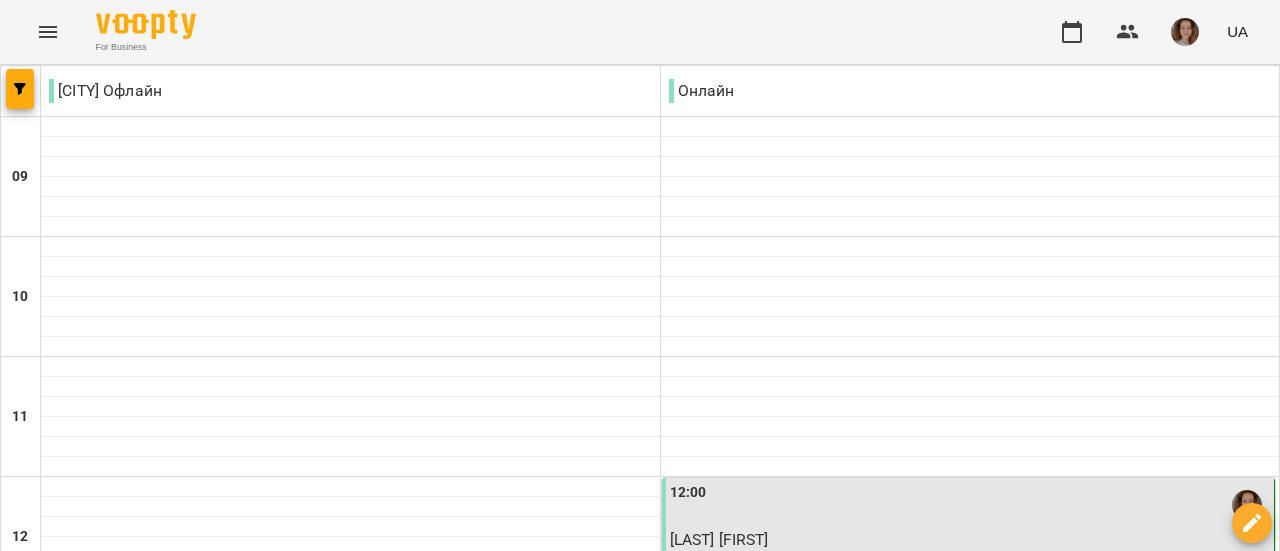 click on "13:00" at bounding box center [970, 625] 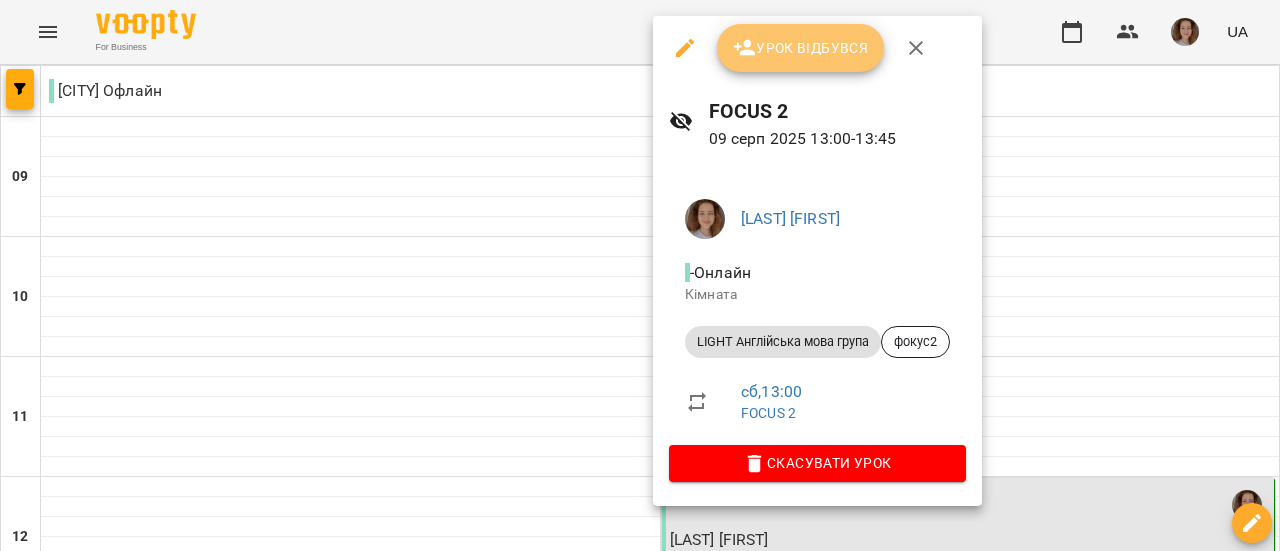 click on "Урок відбувся" at bounding box center [801, 48] 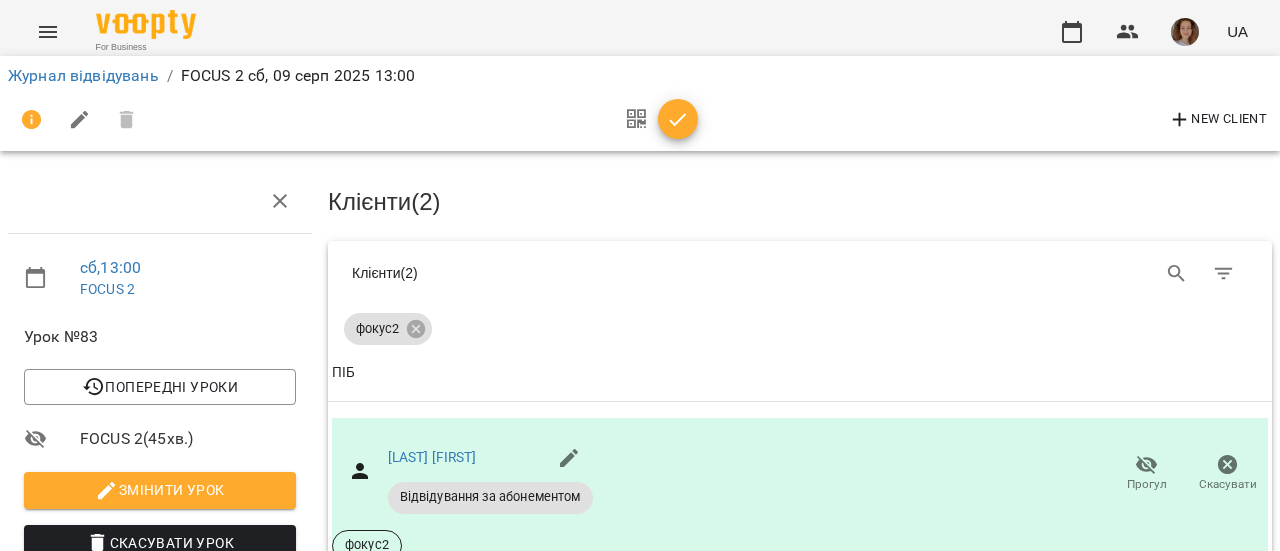 scroll, scrollTop: 265, scrollLeft: 0, axis: vertical 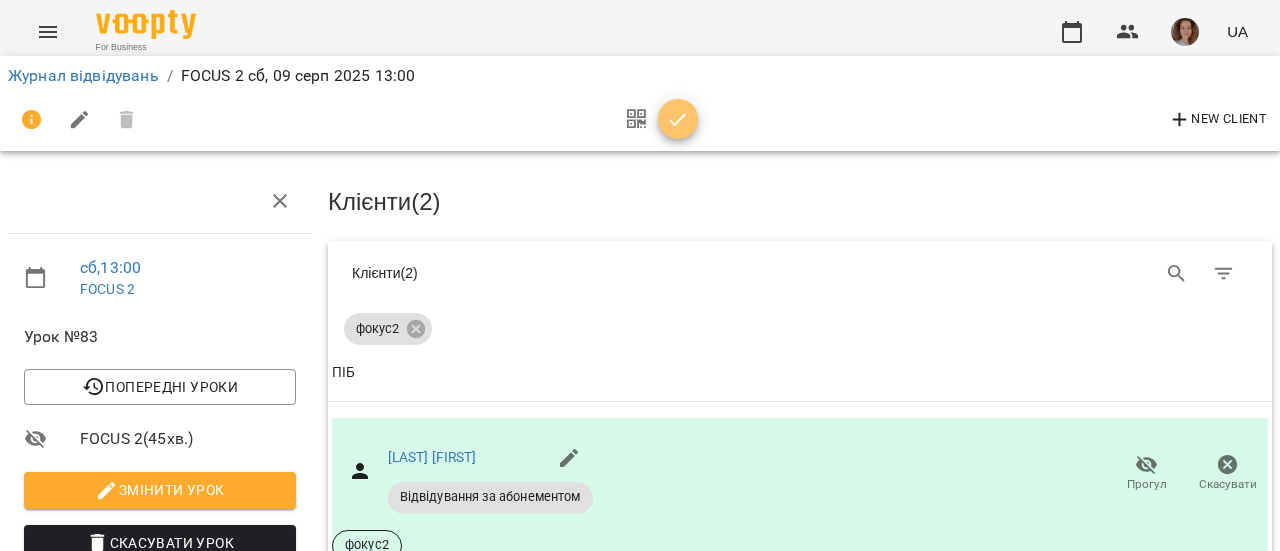 click 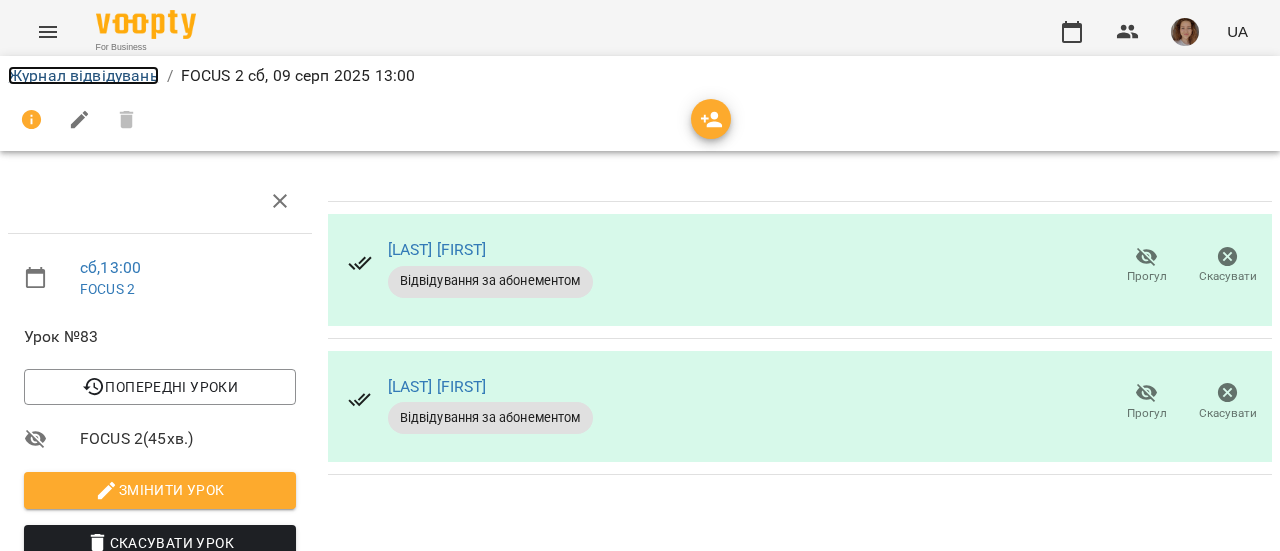click on "Журнал відвідувань" at bounding box center (83, 75) 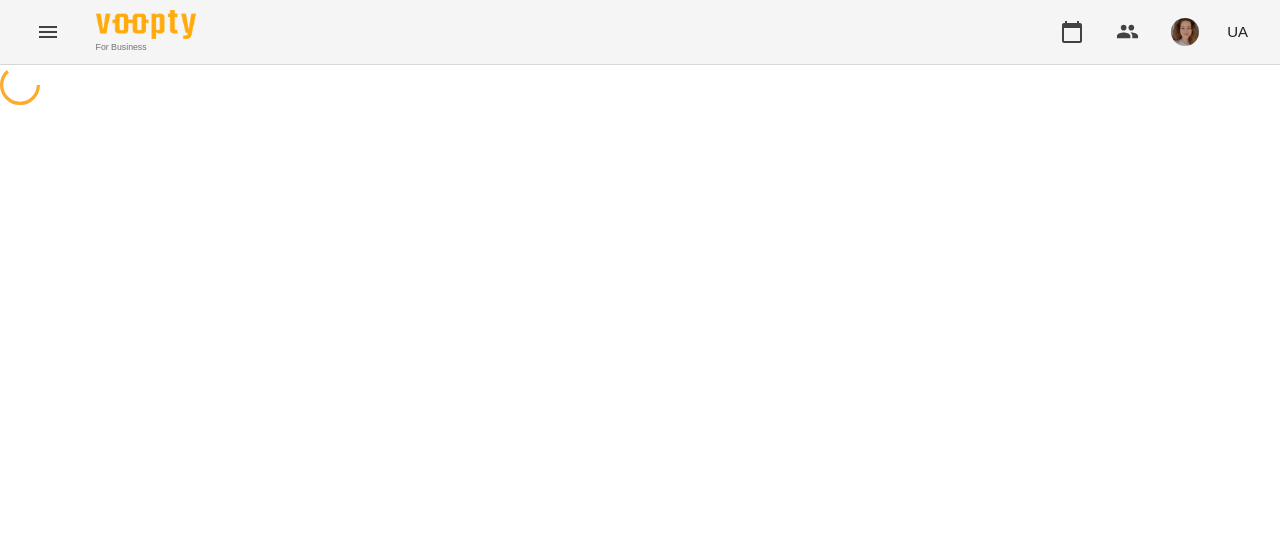 scroll, scrollTop: 0, scrollLeft: 0, axis: both 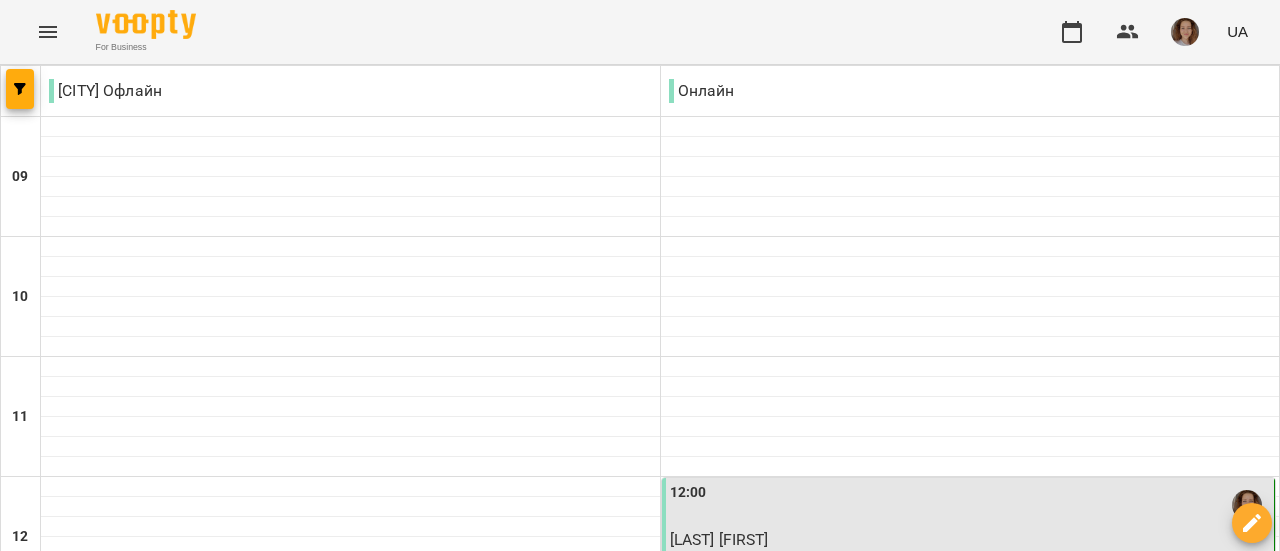 click on "14:00" at bounding box center [816, 745] 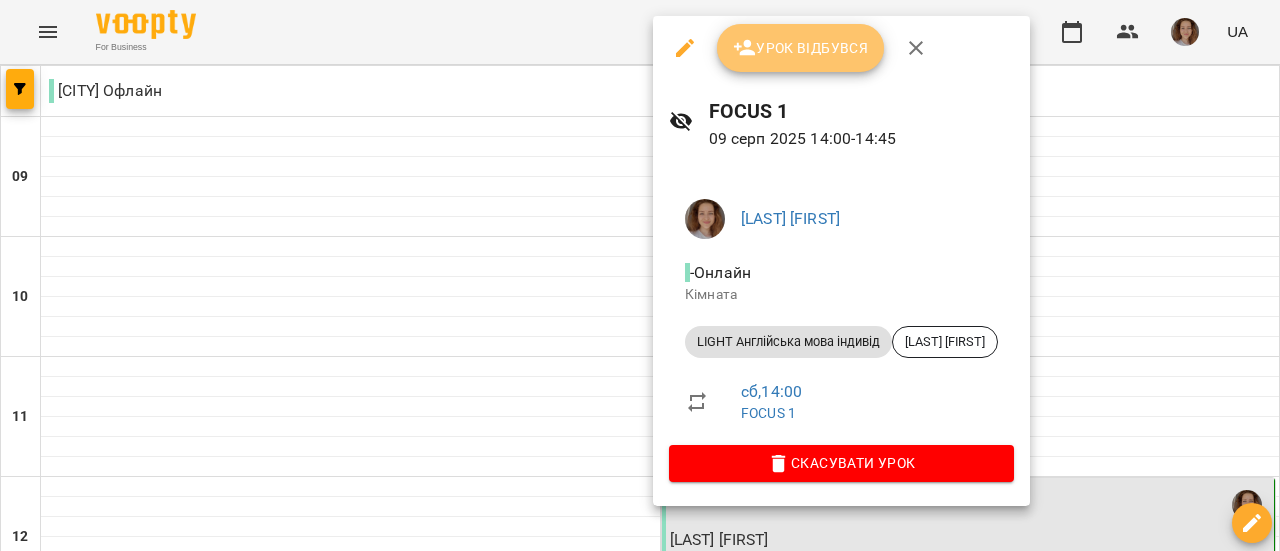 click on "Урок відбувся" at bounding box center [801, 48] 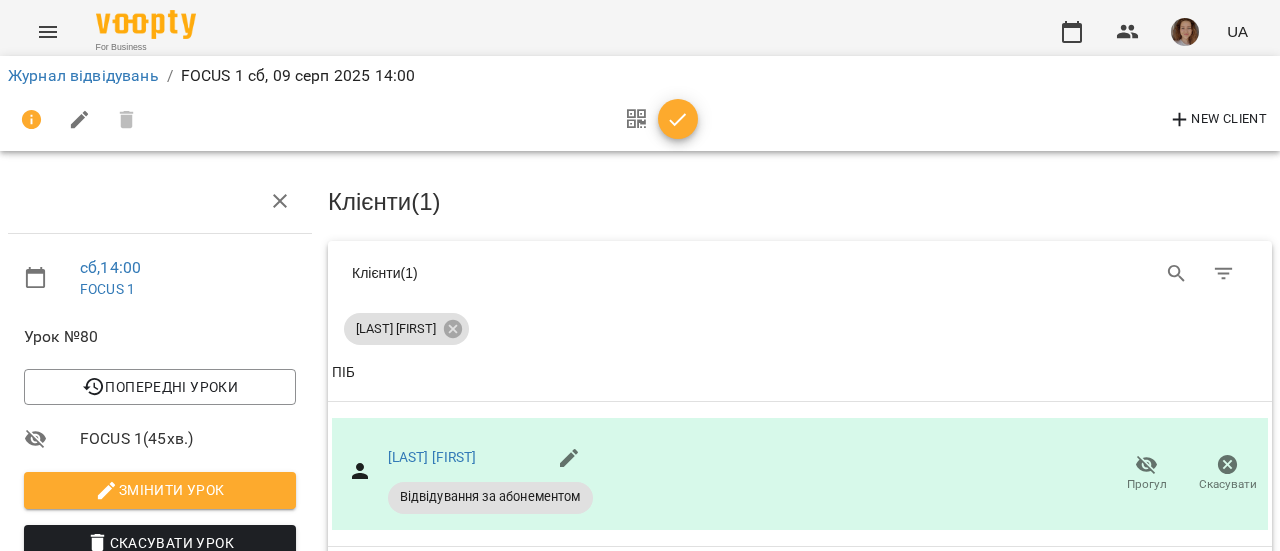 scroll, scrollTop: 212, scrollLeft: 0, axis: vertical 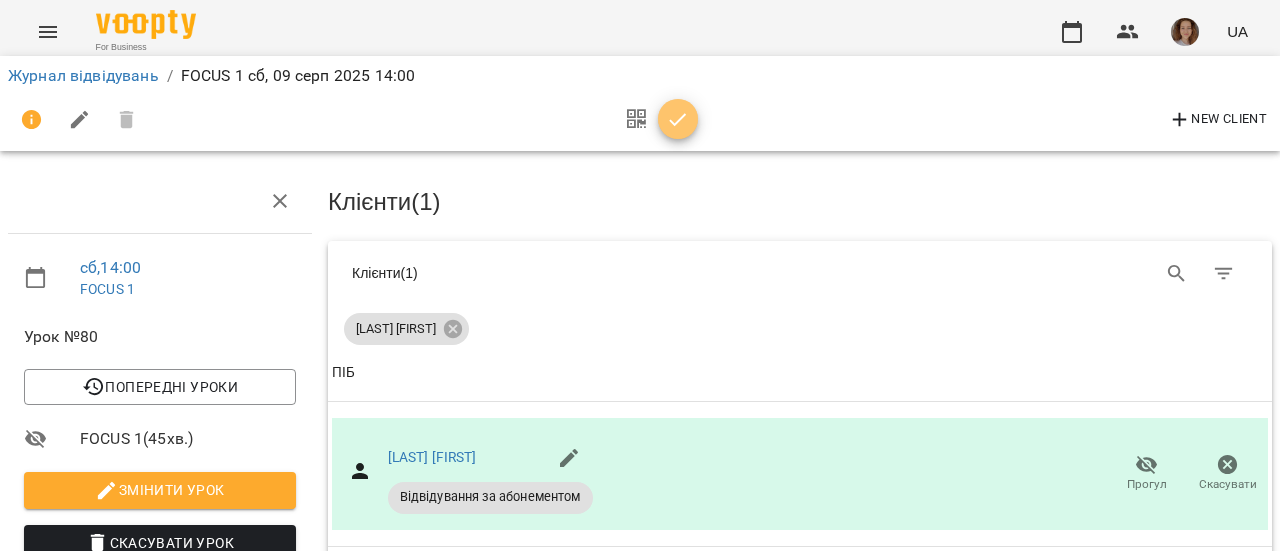 click 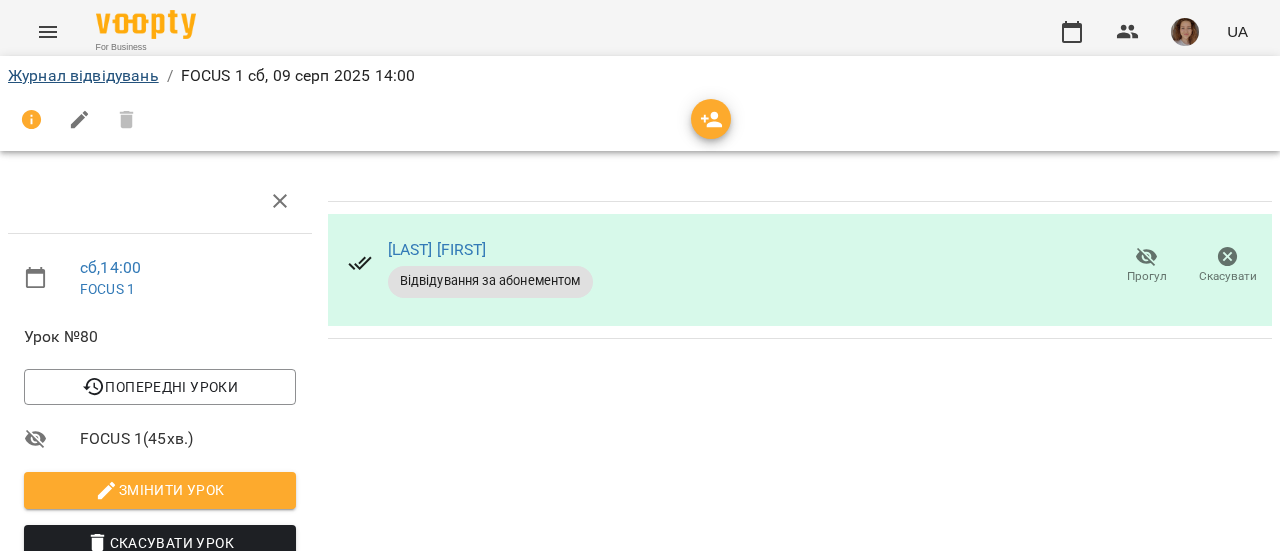 click on "Журнал відвідувань" at bounding box center (83, 76) 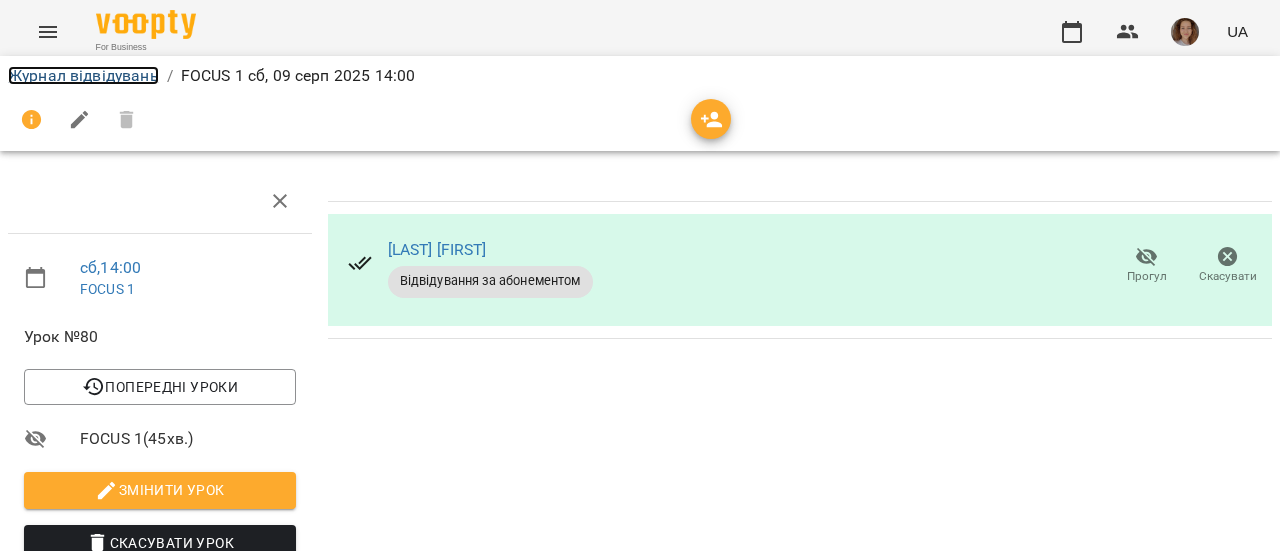 click on "Журнал відвідувань" at bounding box center [83, 75] 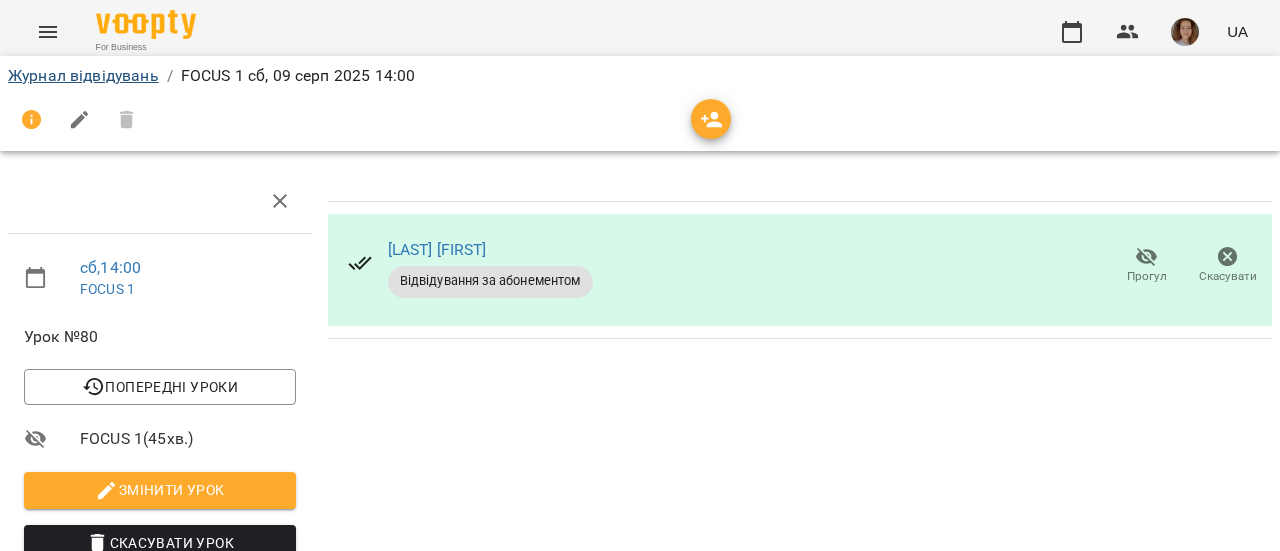 scroll, scrollTop: 0, scrollLeft: 0, axis: both 